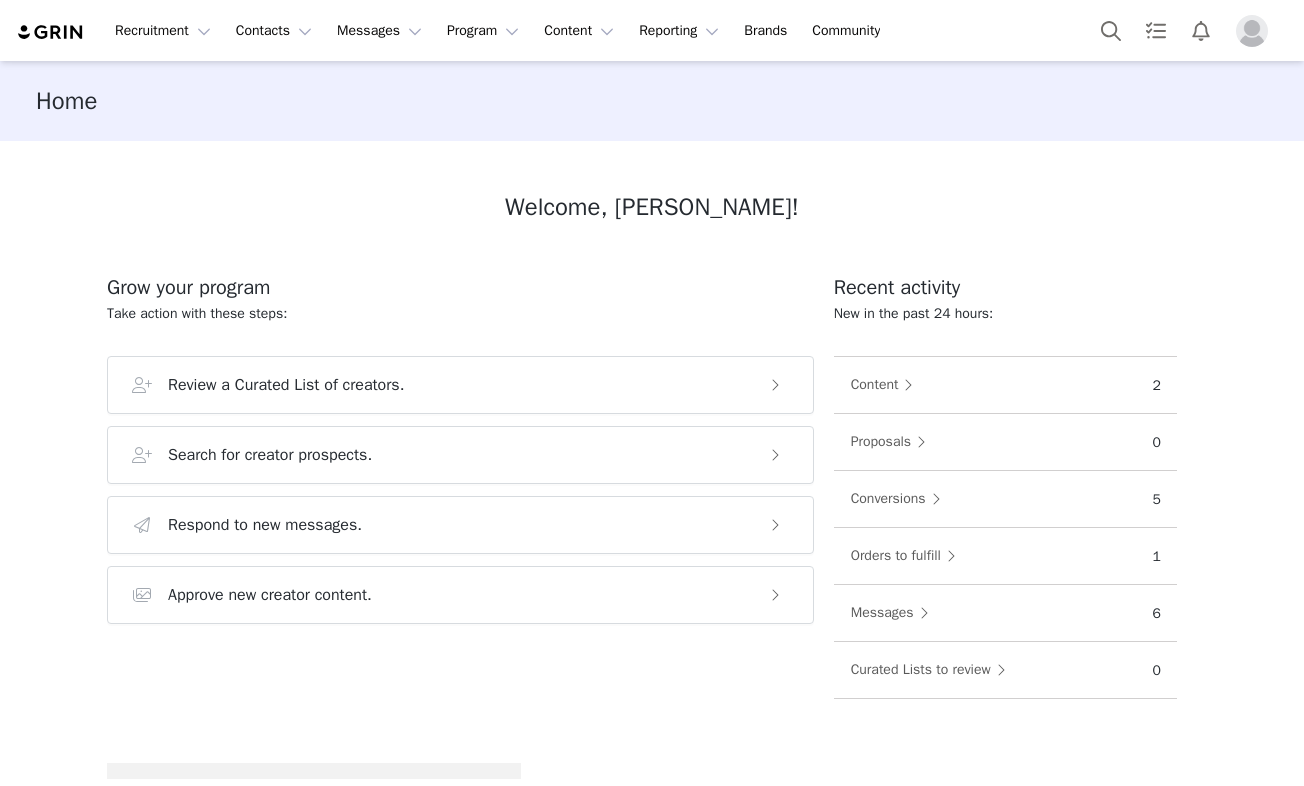 scroll, scrollTop: 0, scrollLeft: 0, axis: both 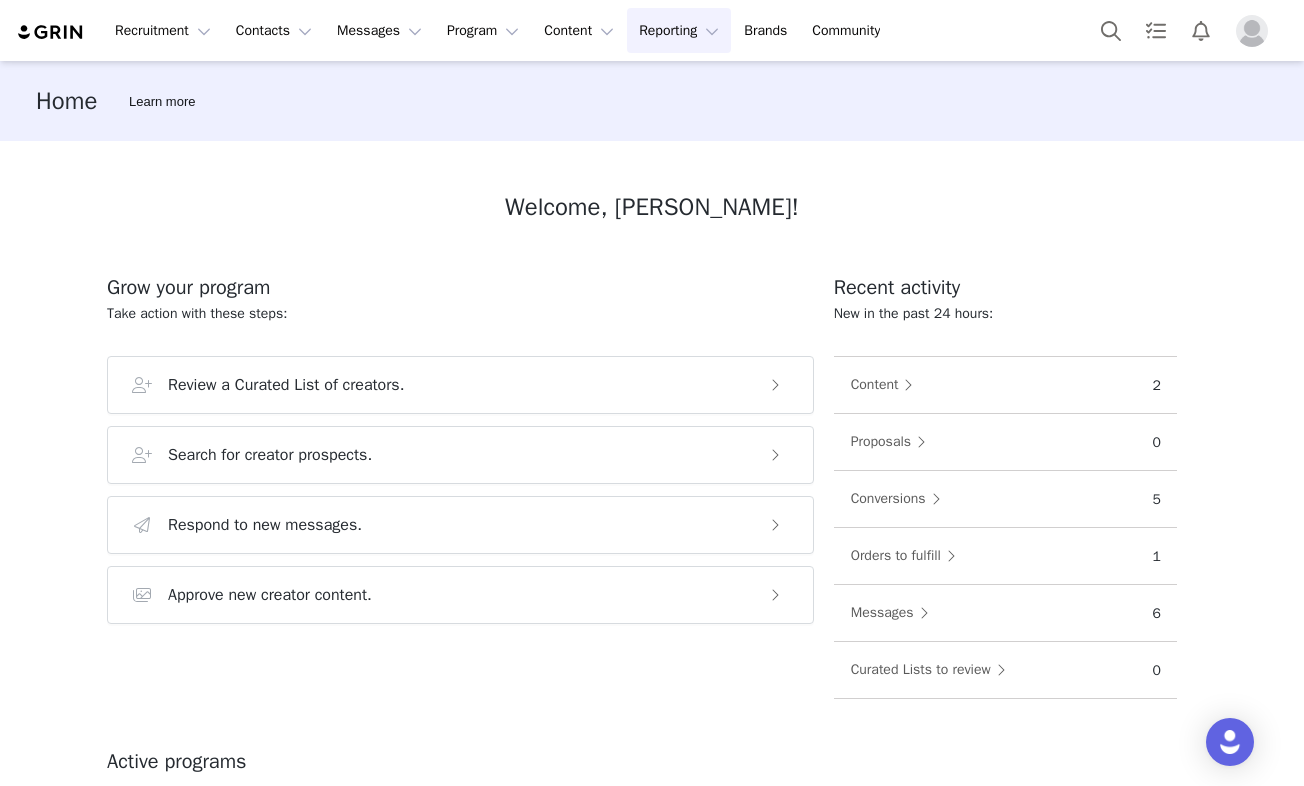 click on "Reporting Reporting" at bounding box center [679, 30] 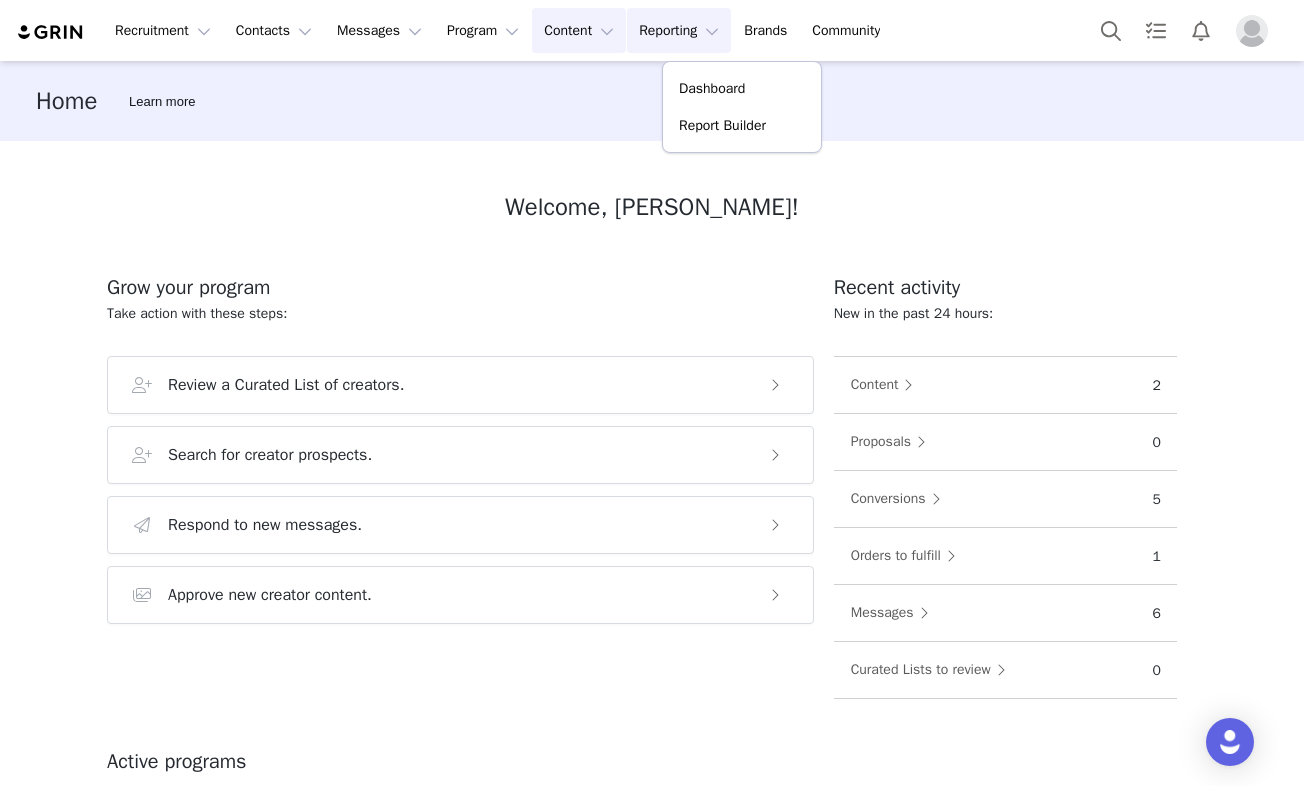 click on "Content Content" at bounding box center [579, 30] 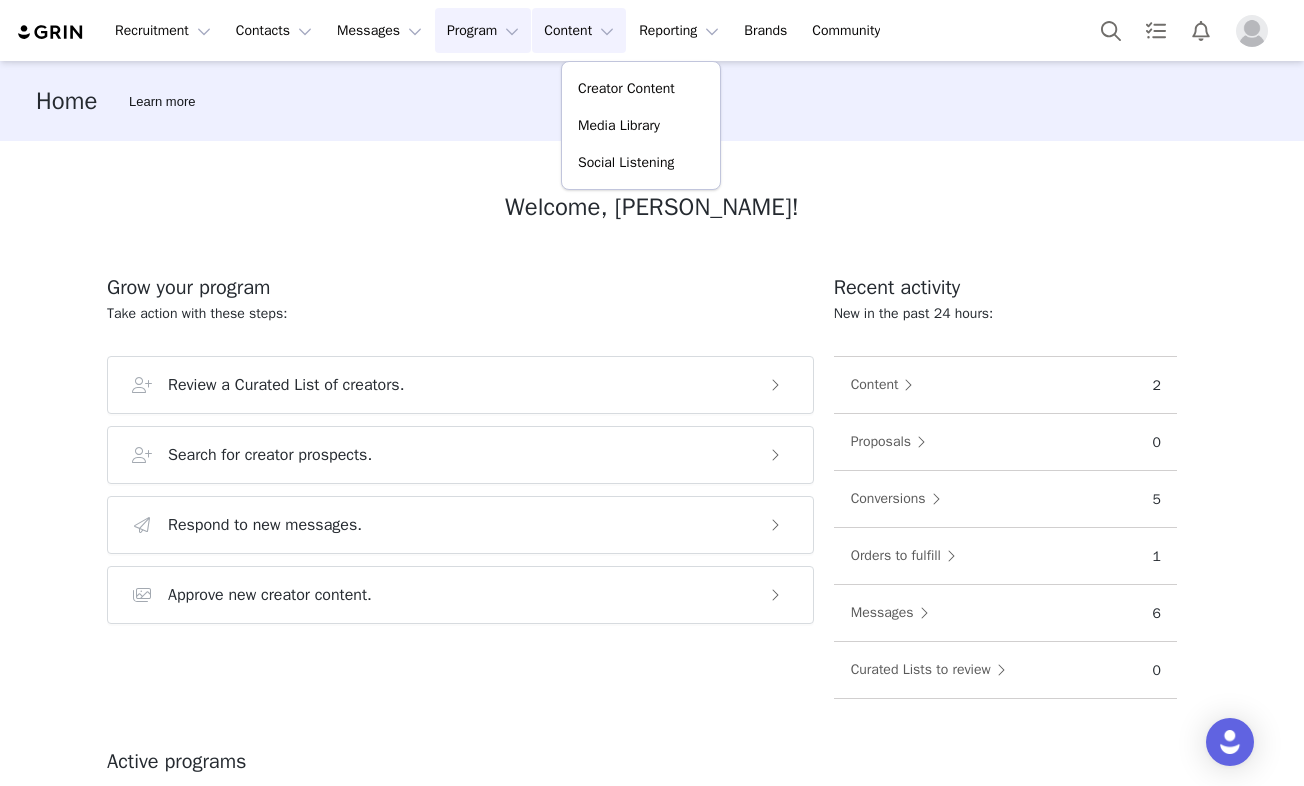 click on "Program Program" at bounding box center [483, 30] 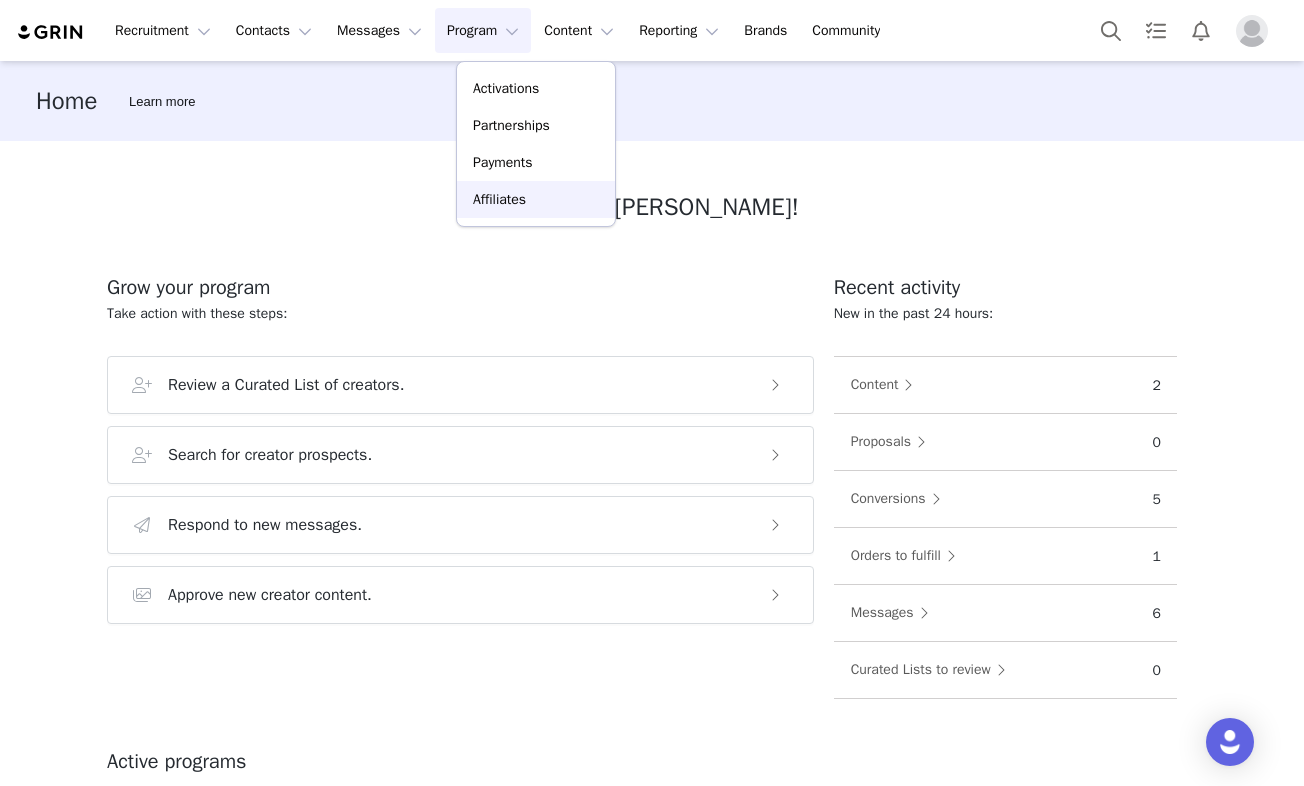click on "Affiliates" at bounding box center [536, 199] 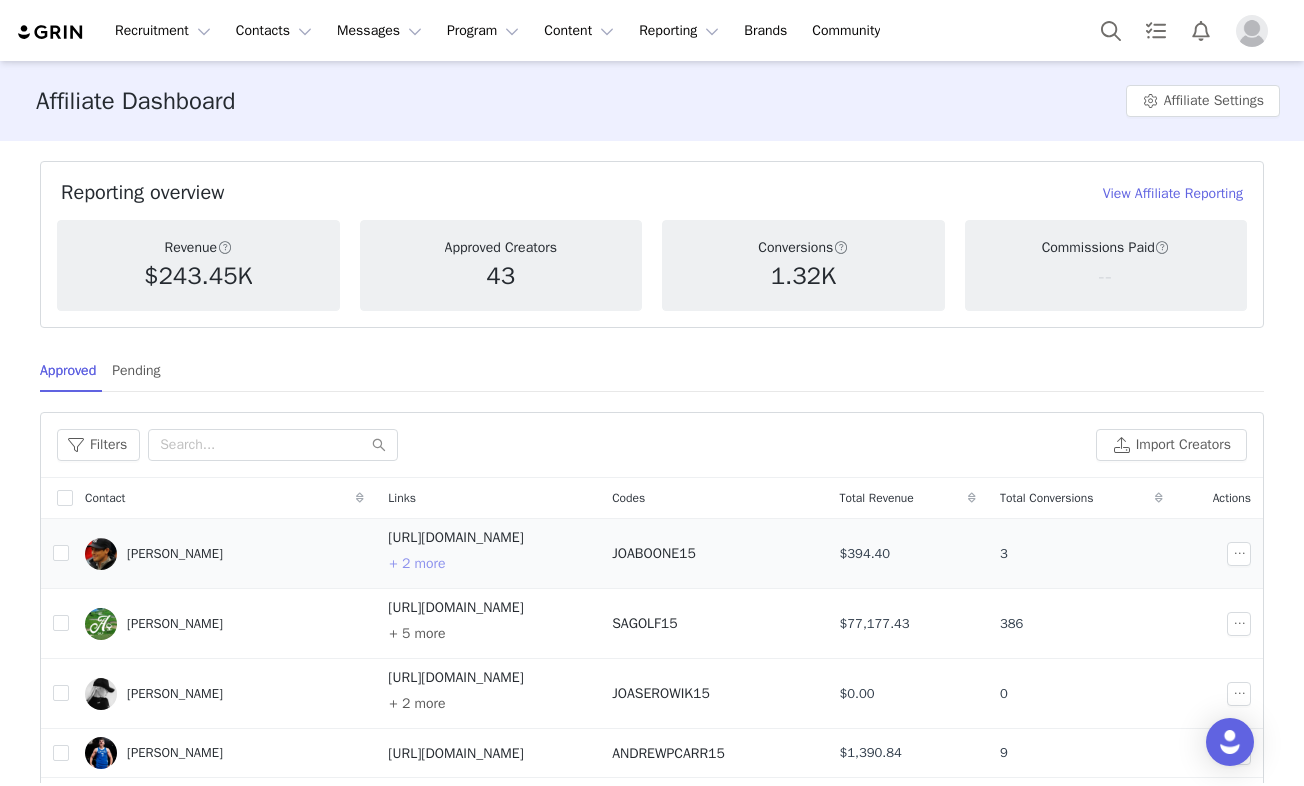 click on "+ 2 more" at bounding box center (417, 564) 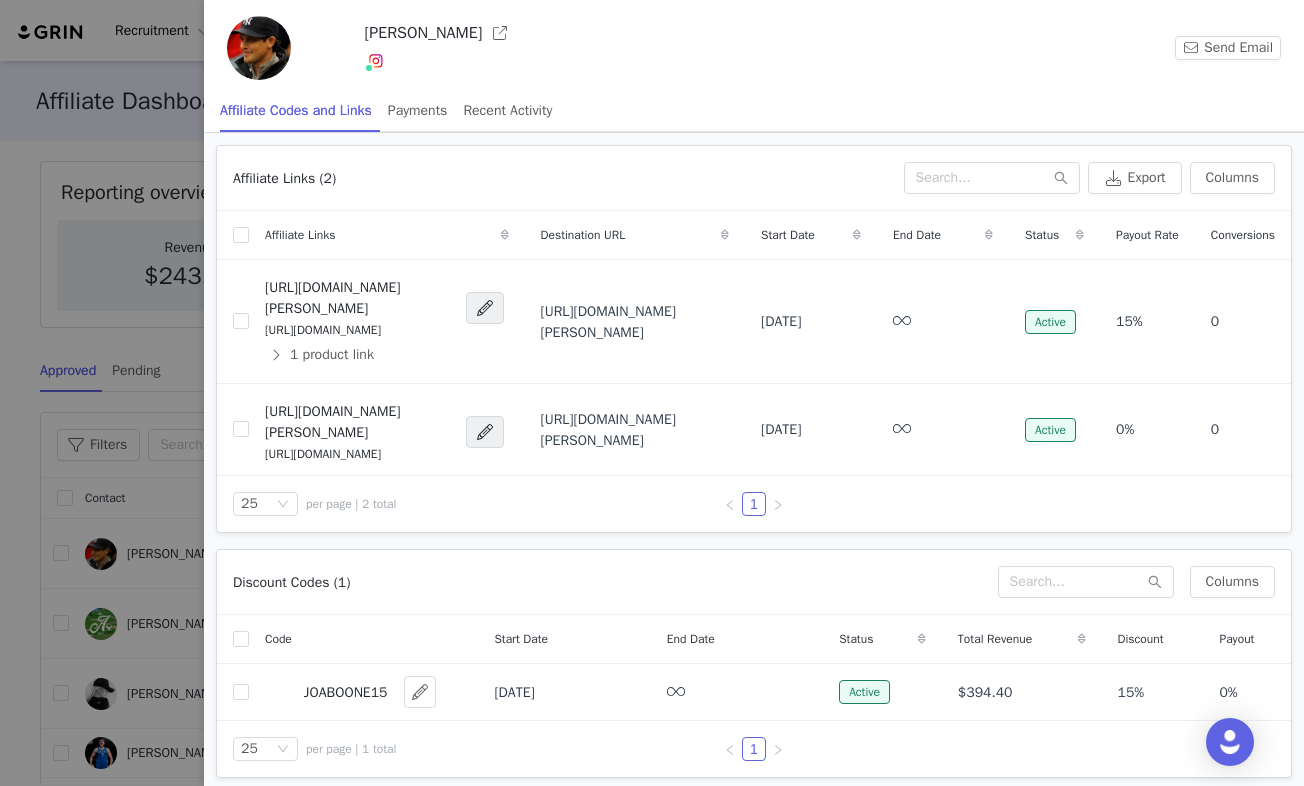 scroll, scrollTop: 15, scrollLeft: 0, axis: vertical 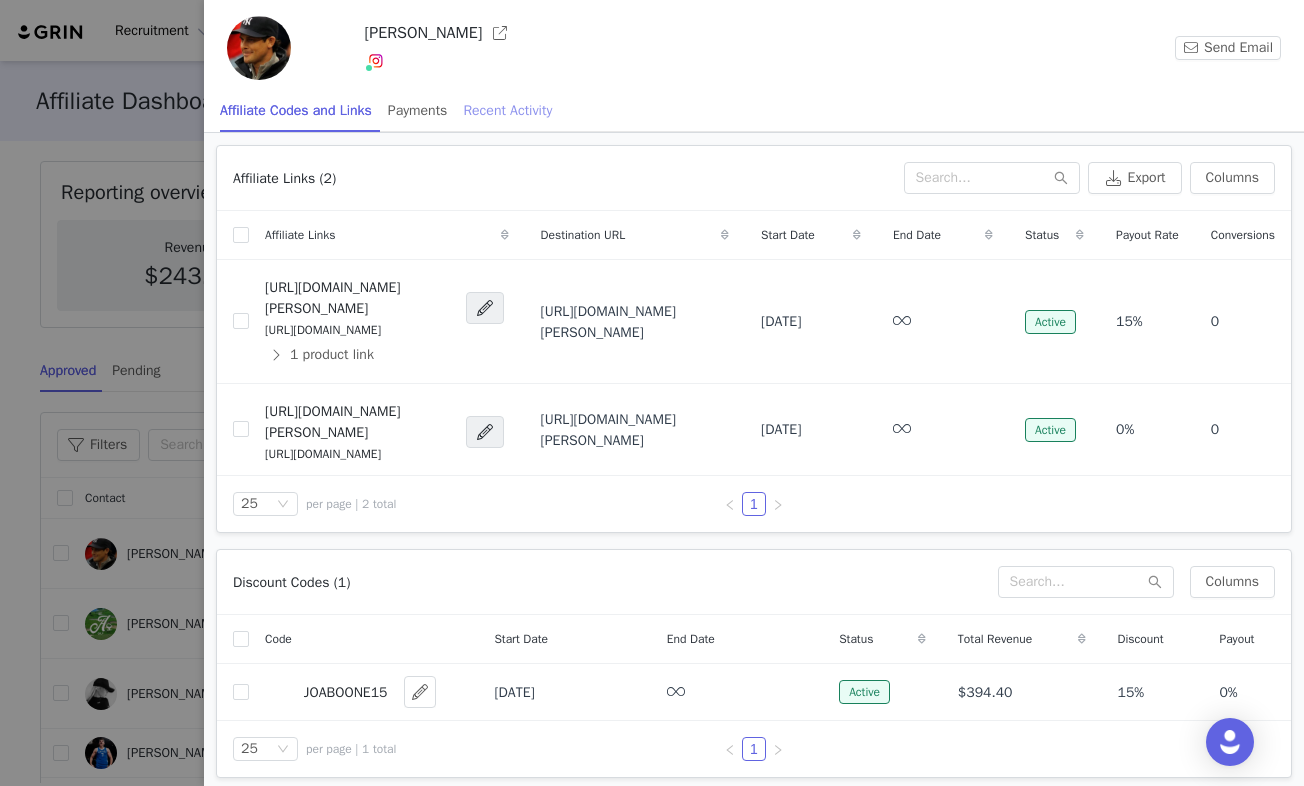 click on "Recent Activity" at bounding box center [507, 110] 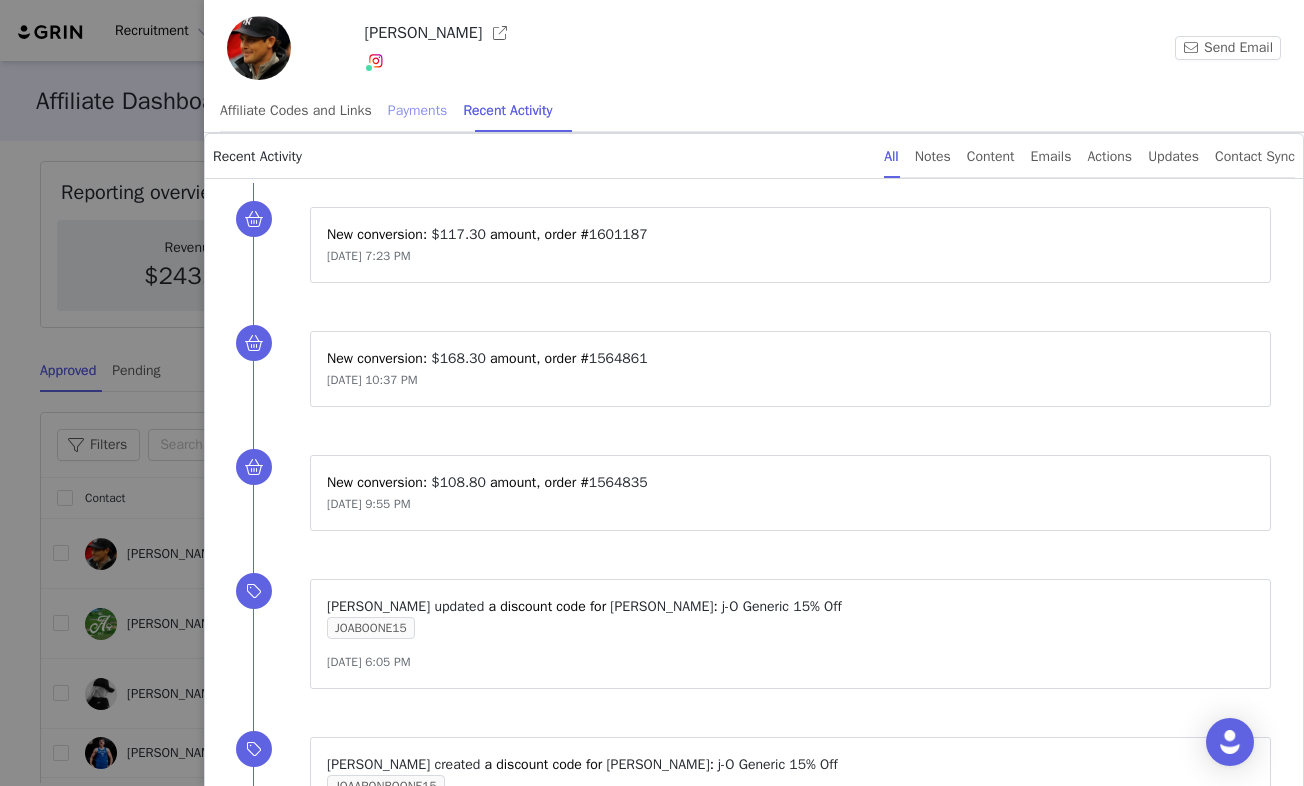 click on "Payments" at bounding box center (418, 110) 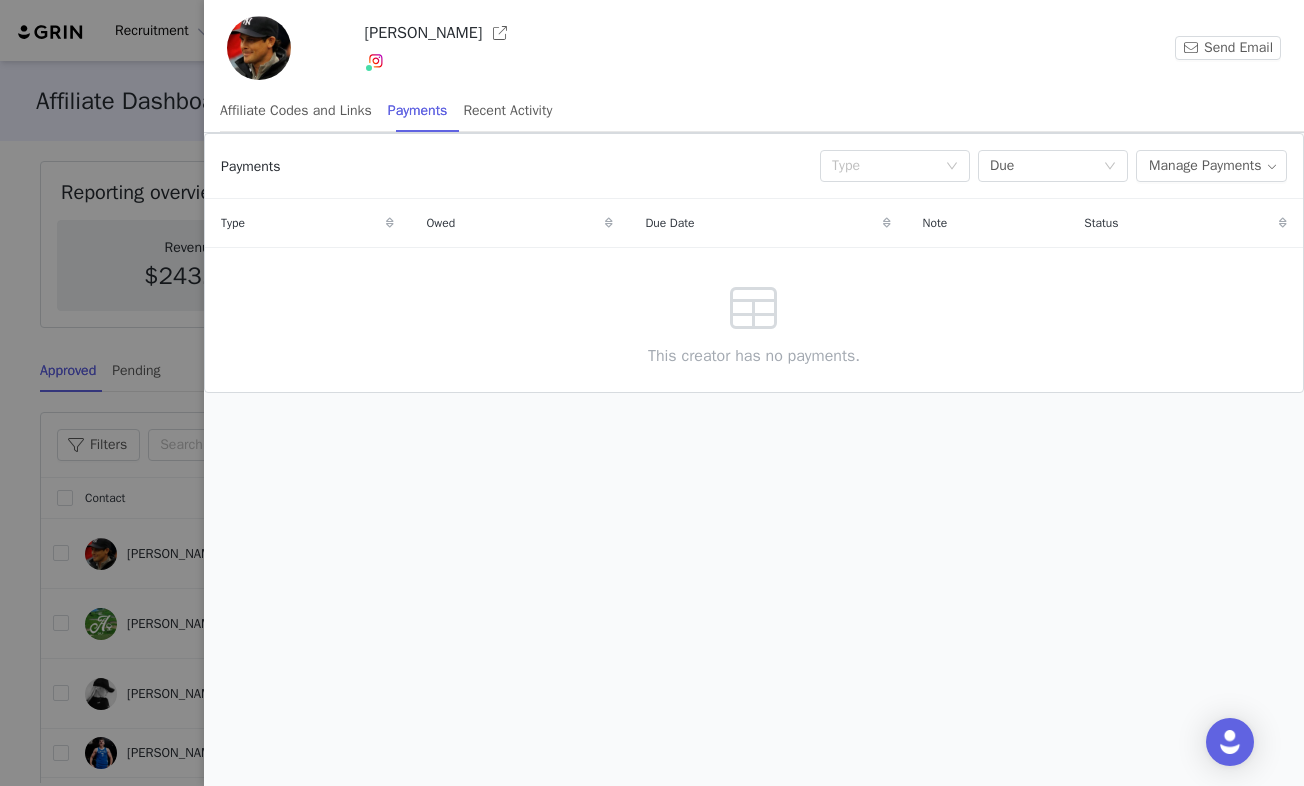 click at bounding box center [652, 393] 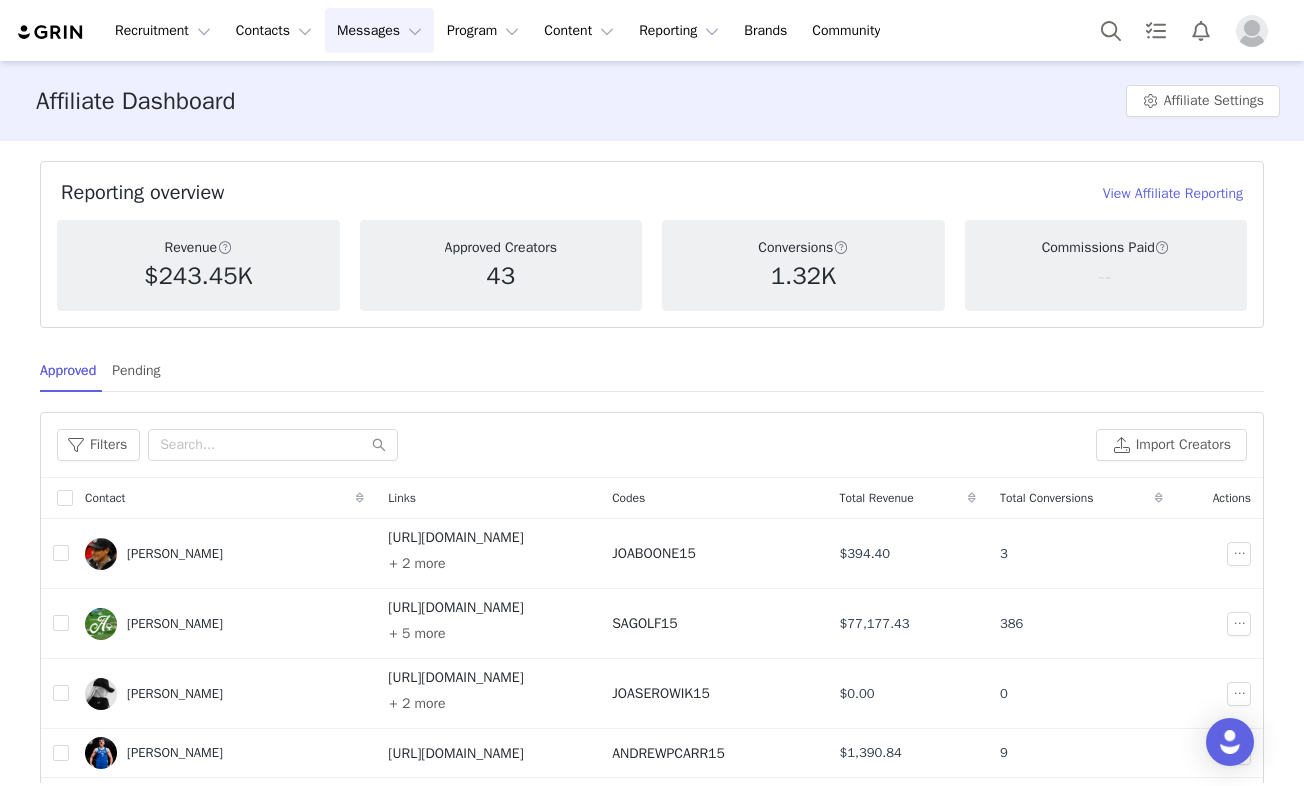 click on "Messages Messages" at bounding box center [379, 30] 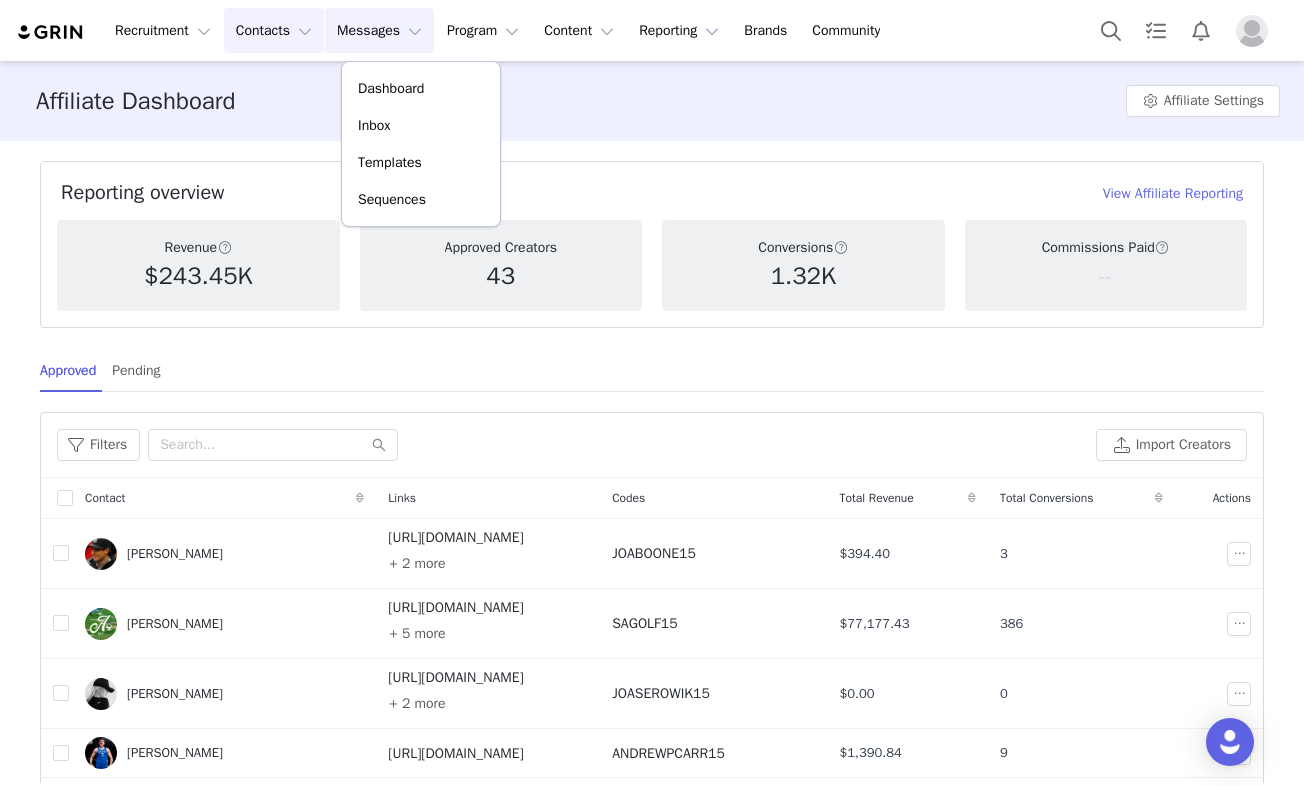 click on "Contacts Contacts" at bounding box center (274, 30) 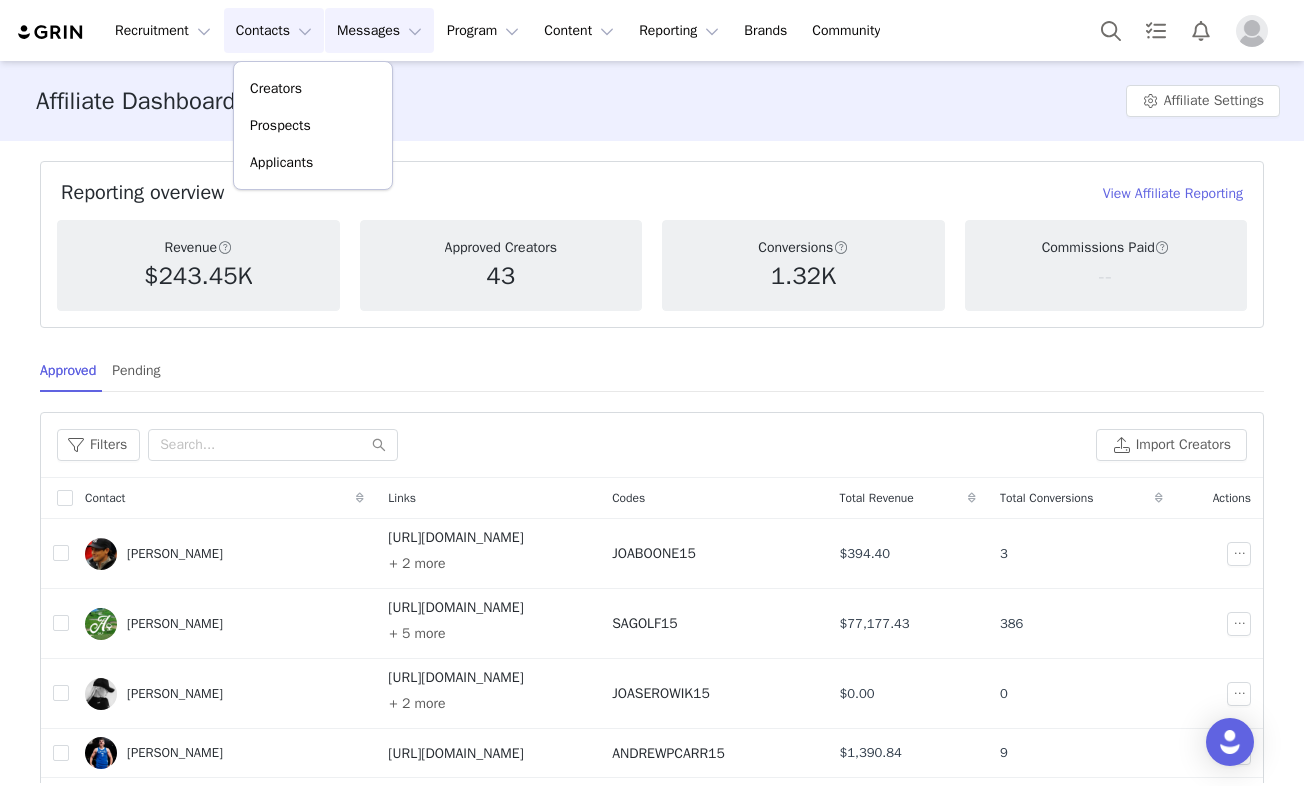 click on "Messages Messages" at bounding box center (379, 30) 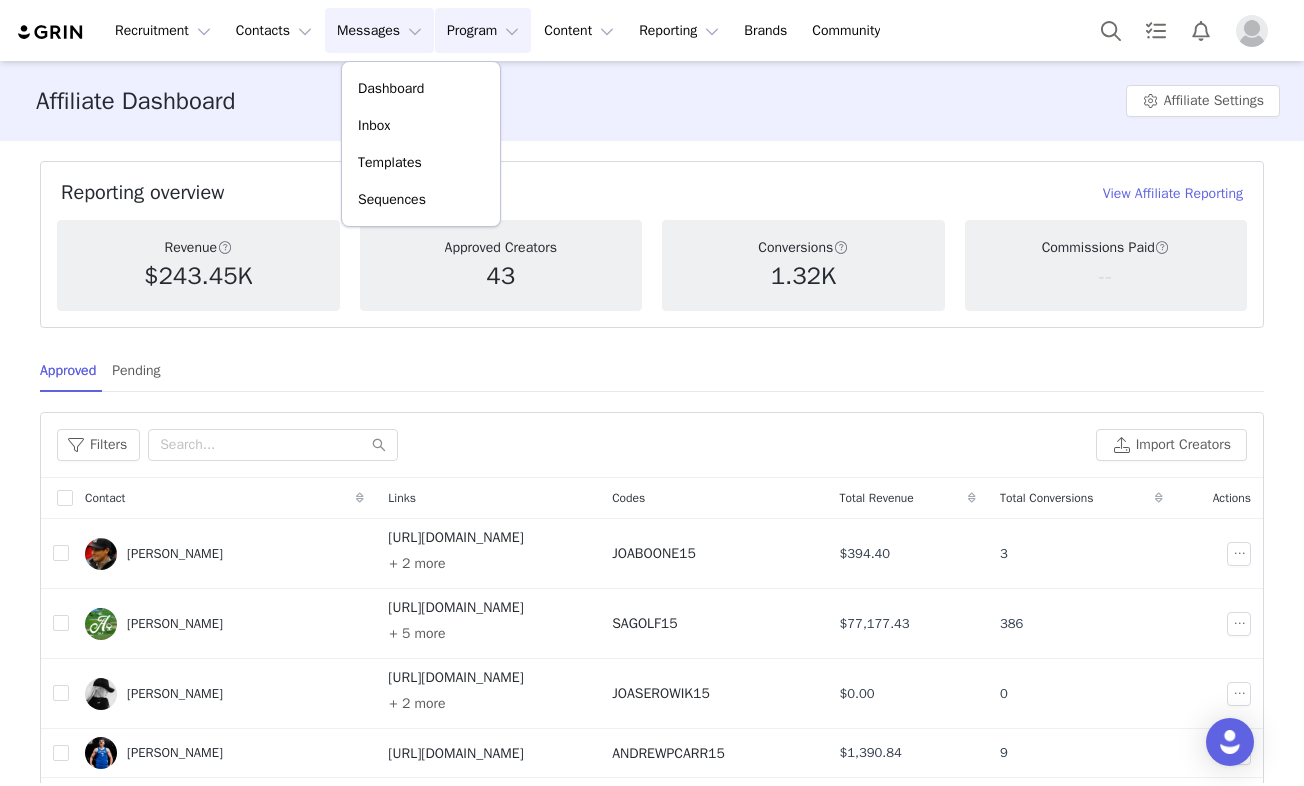 click on "Program Program" at bounding box center (483, 30) 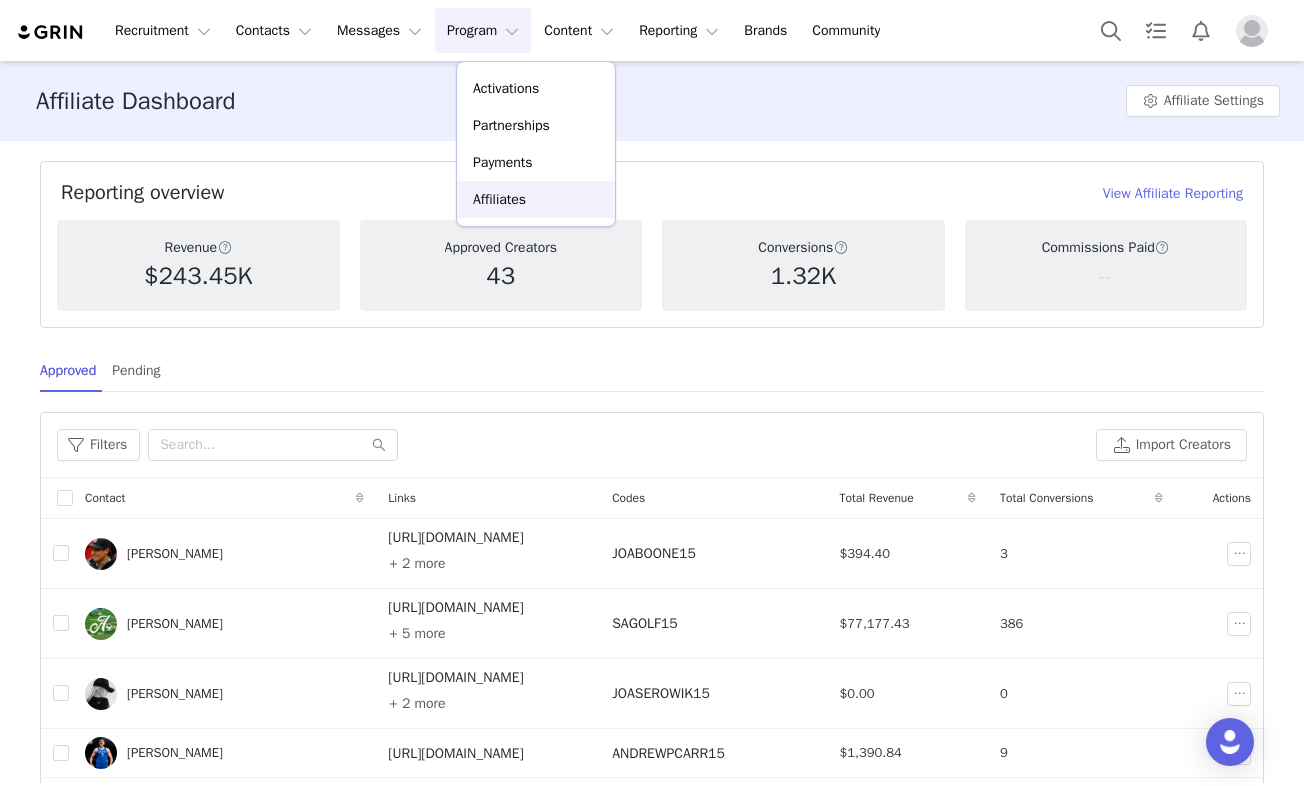 click on "Affiliates" at bounding box center (499, 199) 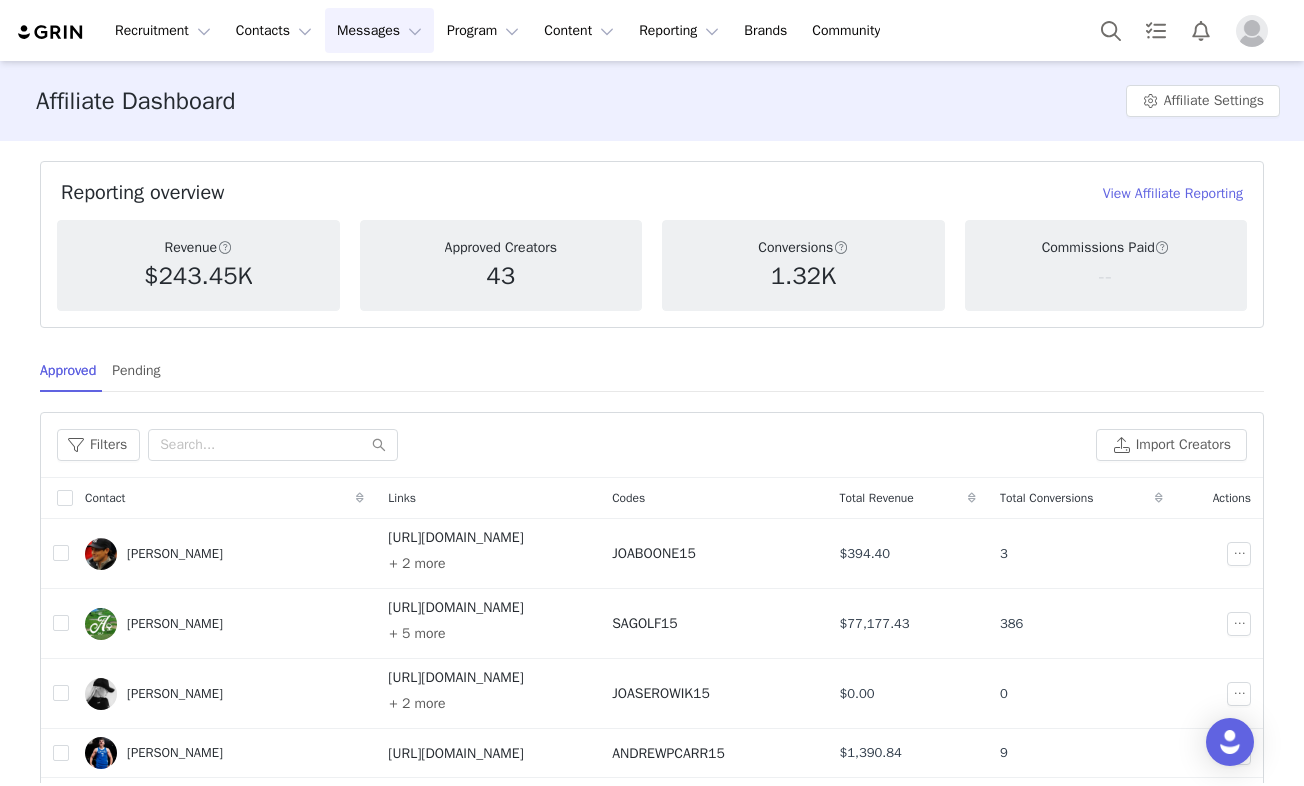 click on "Messages Messages" at bounding box center [379, 30] 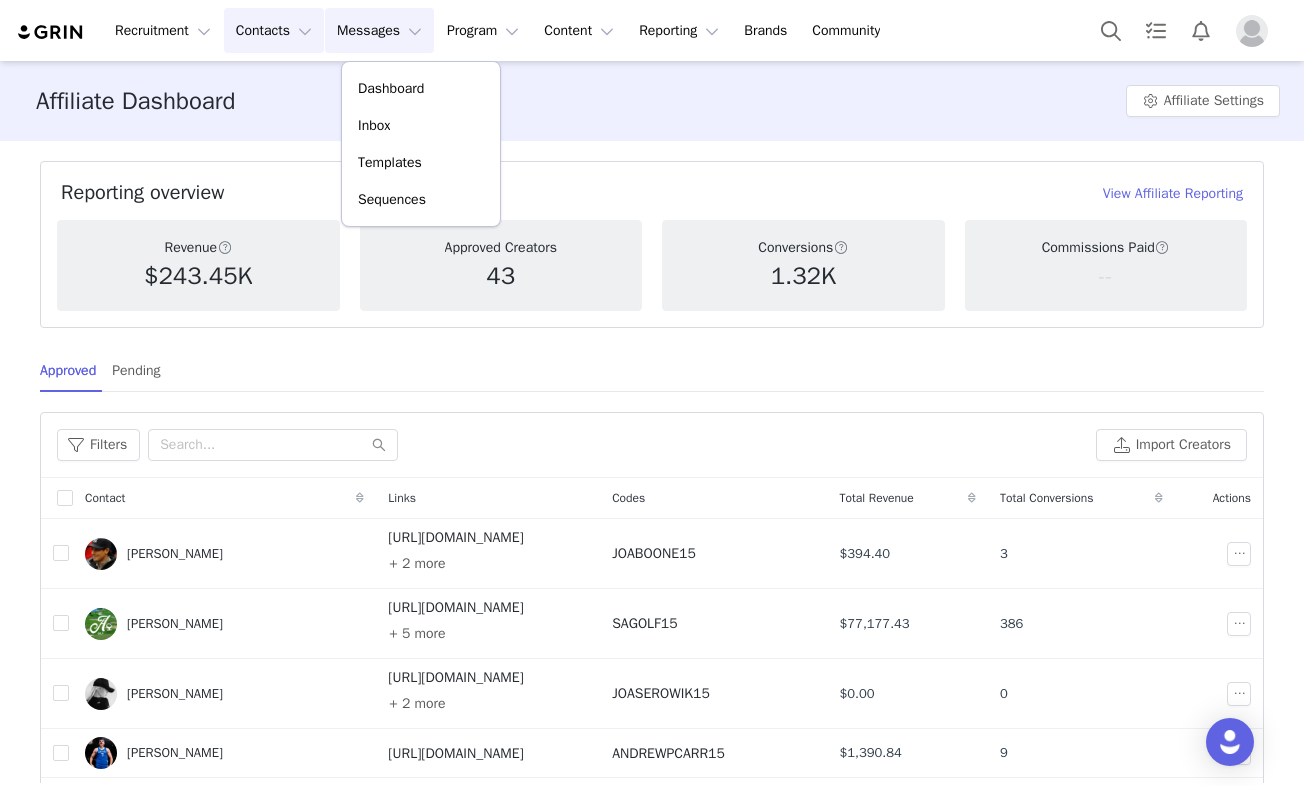 click on "Contacts Contacts" at bounding box center [274, 30] 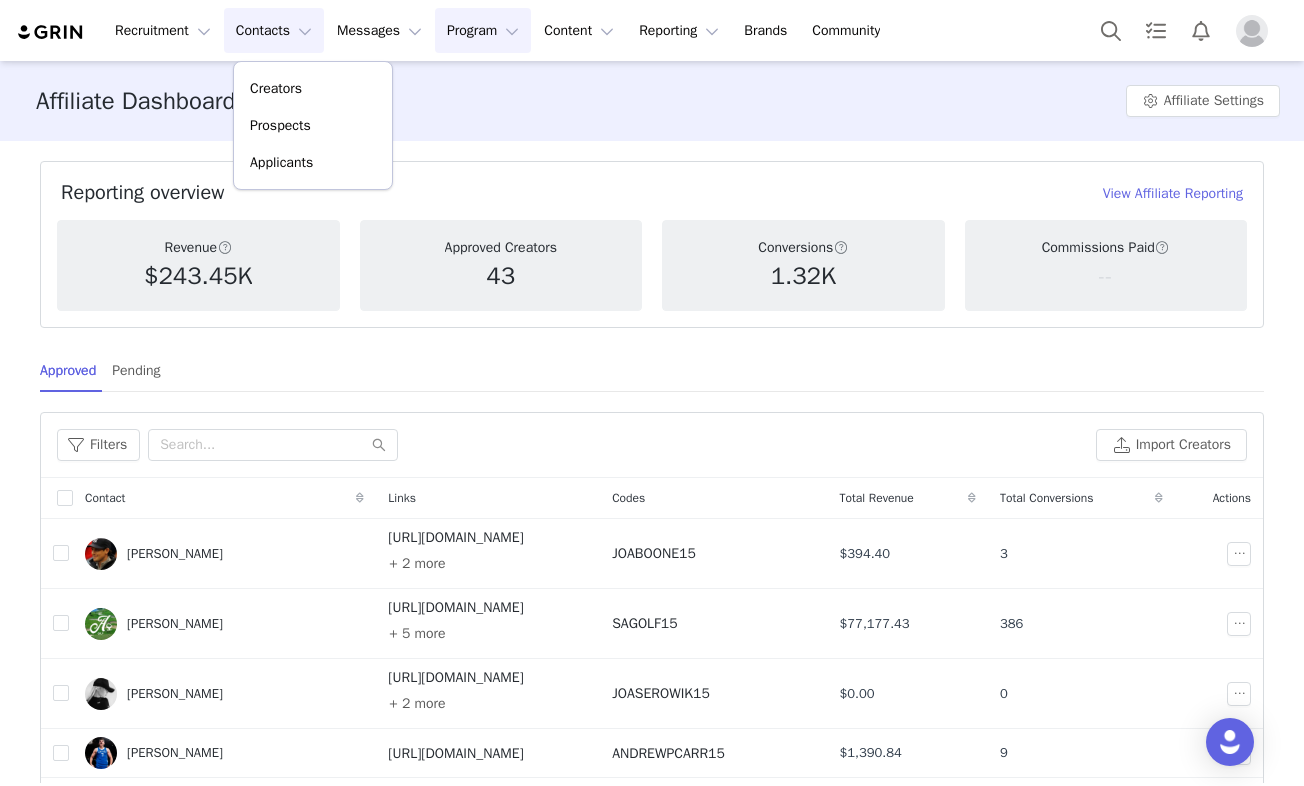 click on "Program Program" at bounding box center (483, 30) 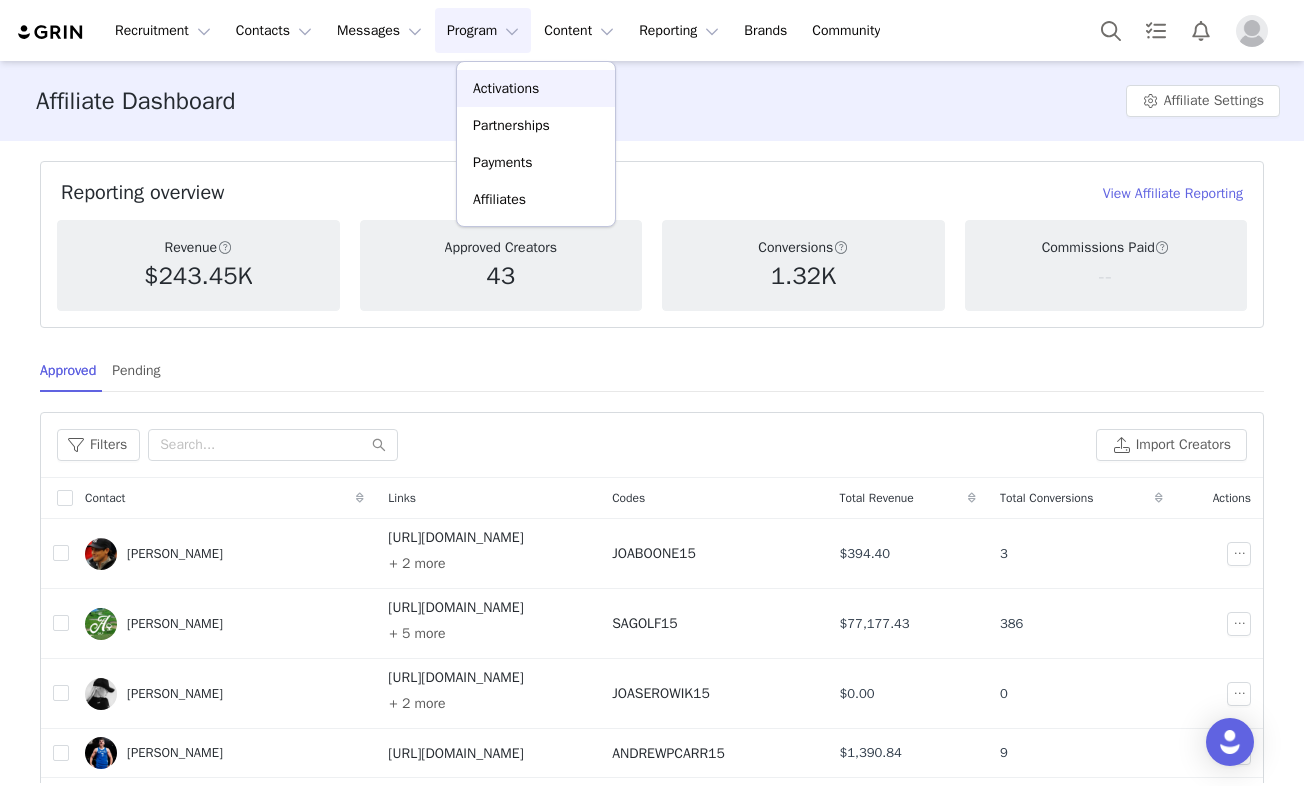 click on "Activations" at bounding box center (506, 88) 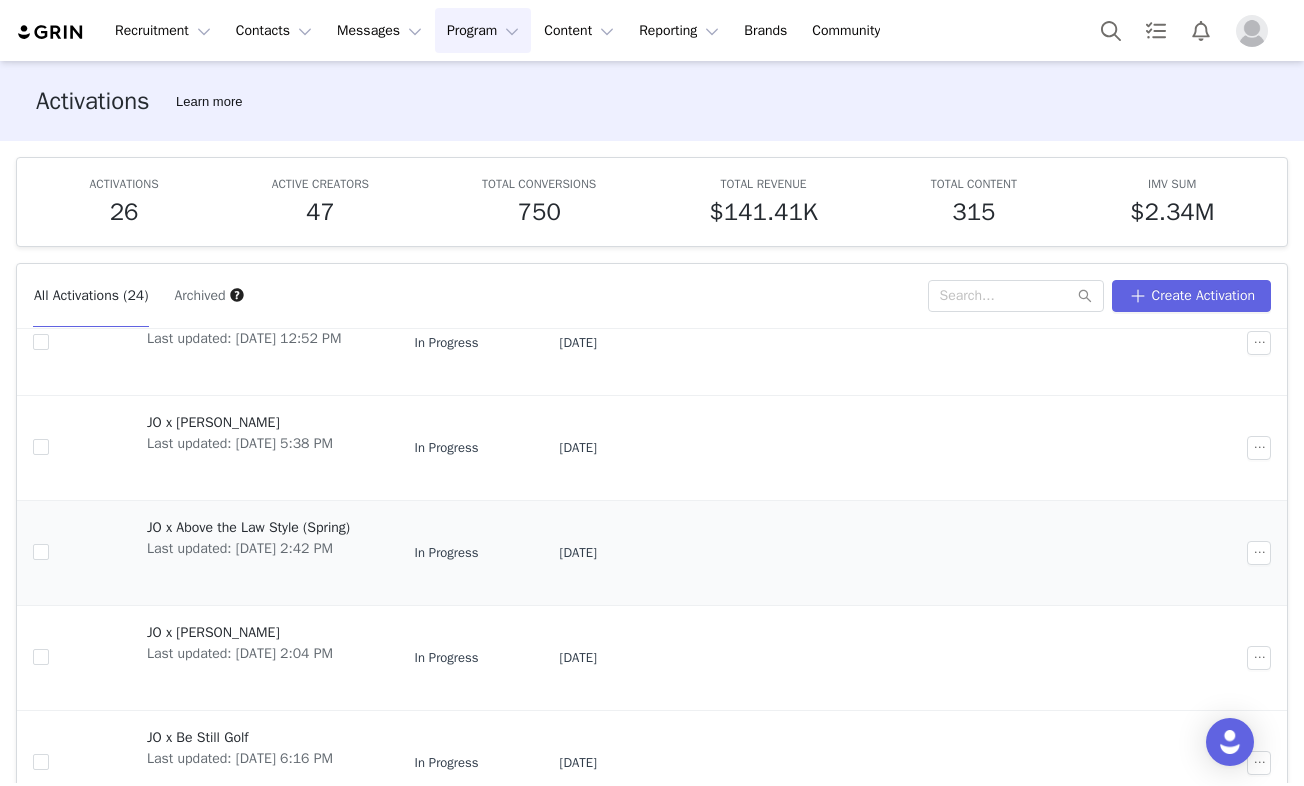 scroll, scrollTop: 612, scrollLeft: 0, axis: vertical 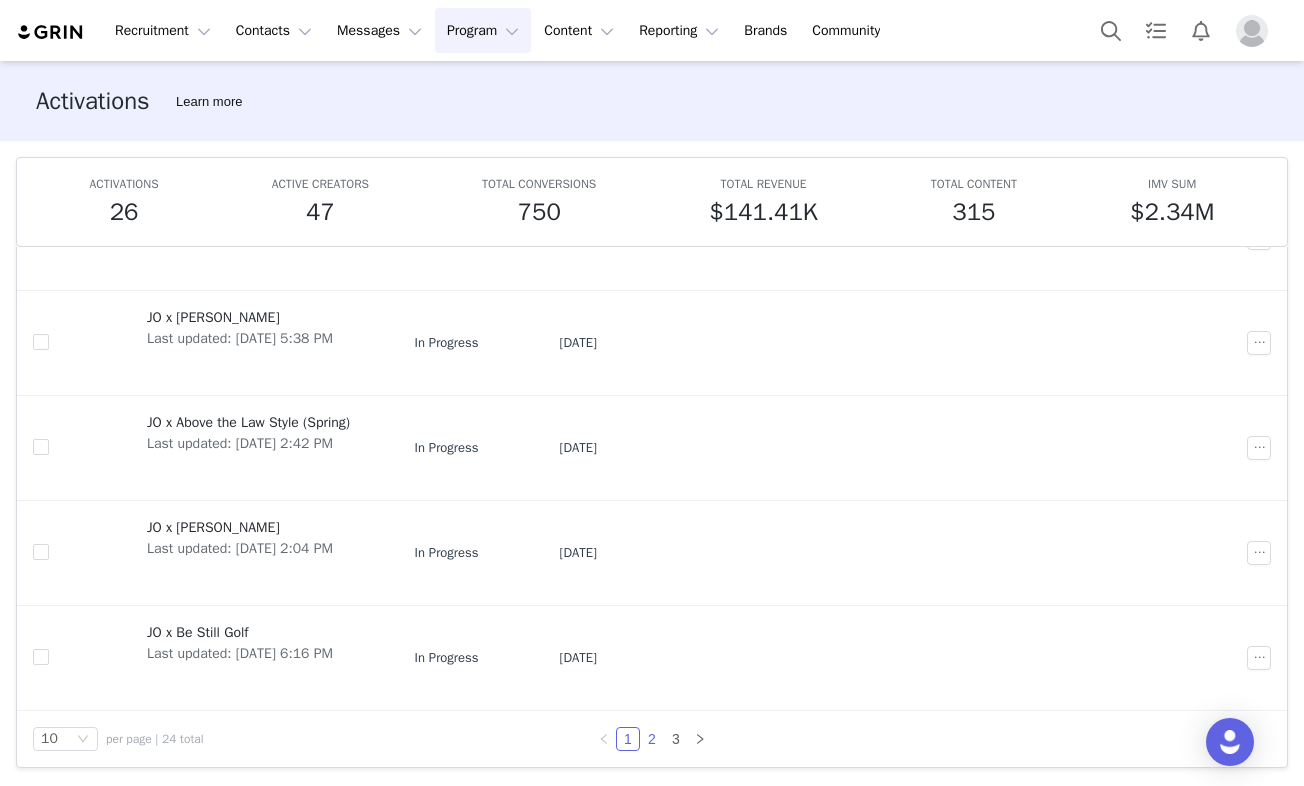 click on "2" at bounding box center (652, 739) 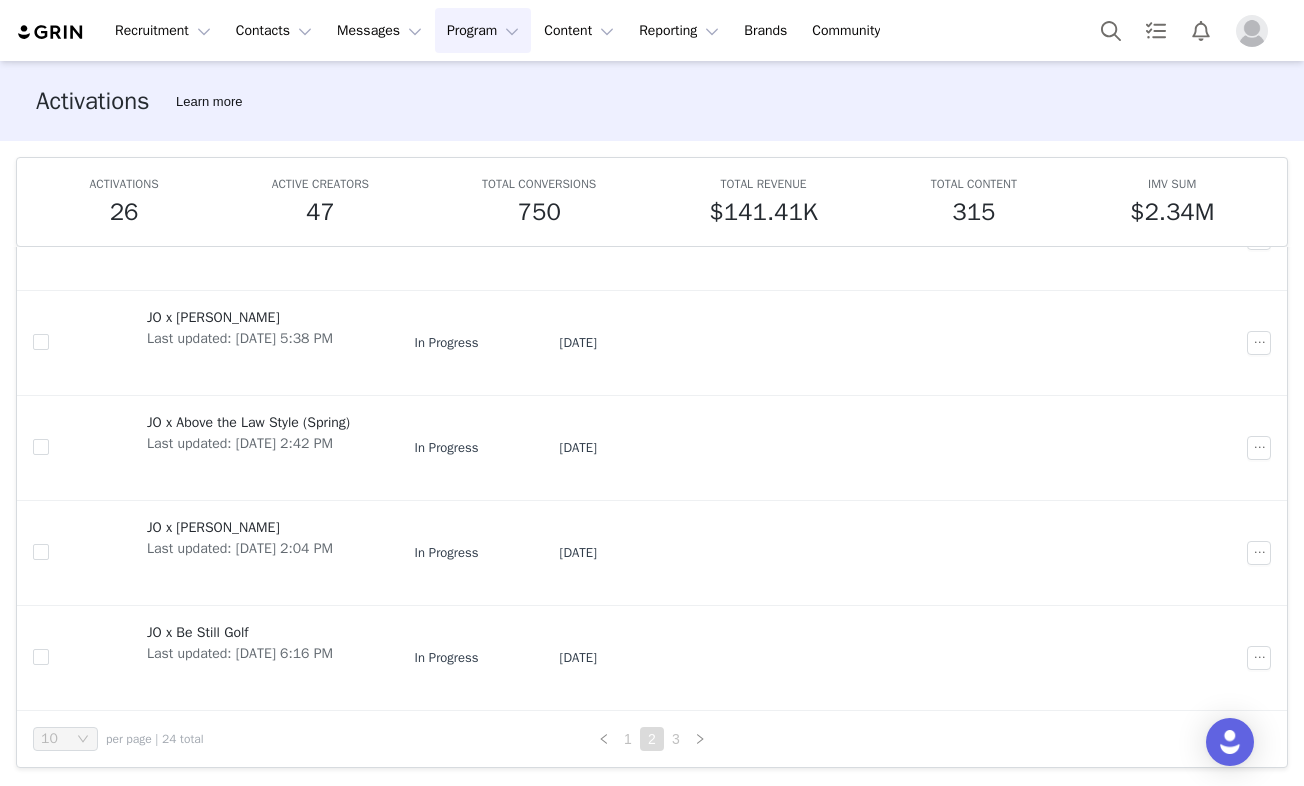 scroll, scrollTop: 0, scrollLeft: 0, axis: both 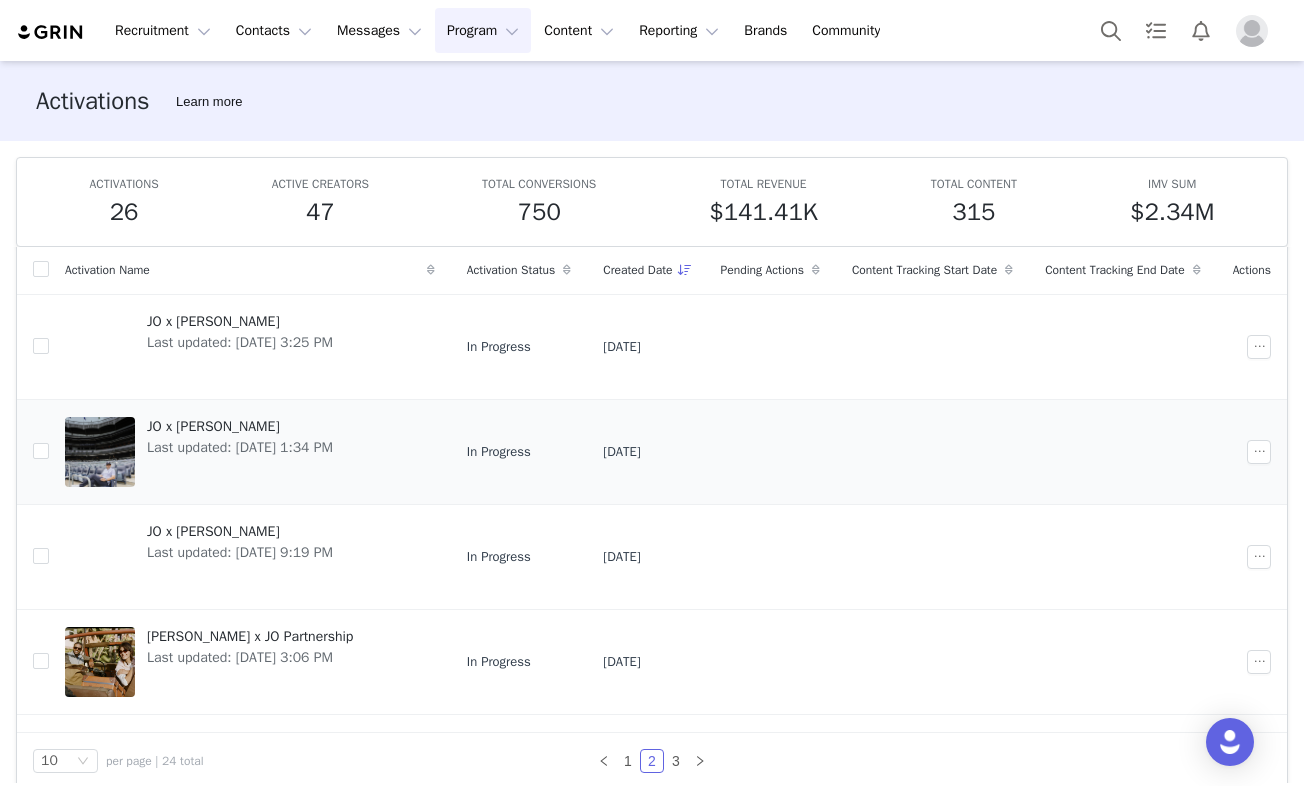 click on "JO x [PERSON_NAME] Last updated: [DATE] 1:34 PM" at bounding box center (240, 452) 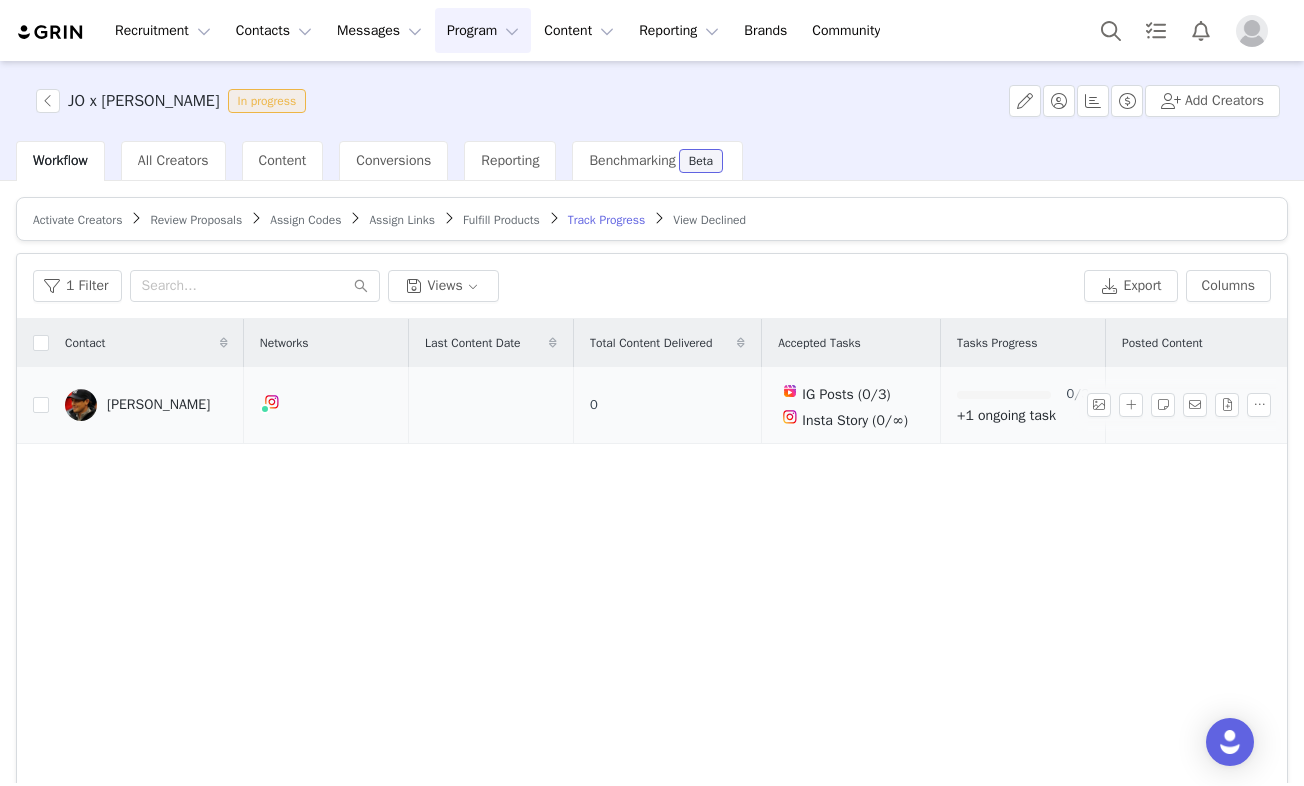 click on "0/3     +1 ongoing task" at bounding box center (1023, 405) 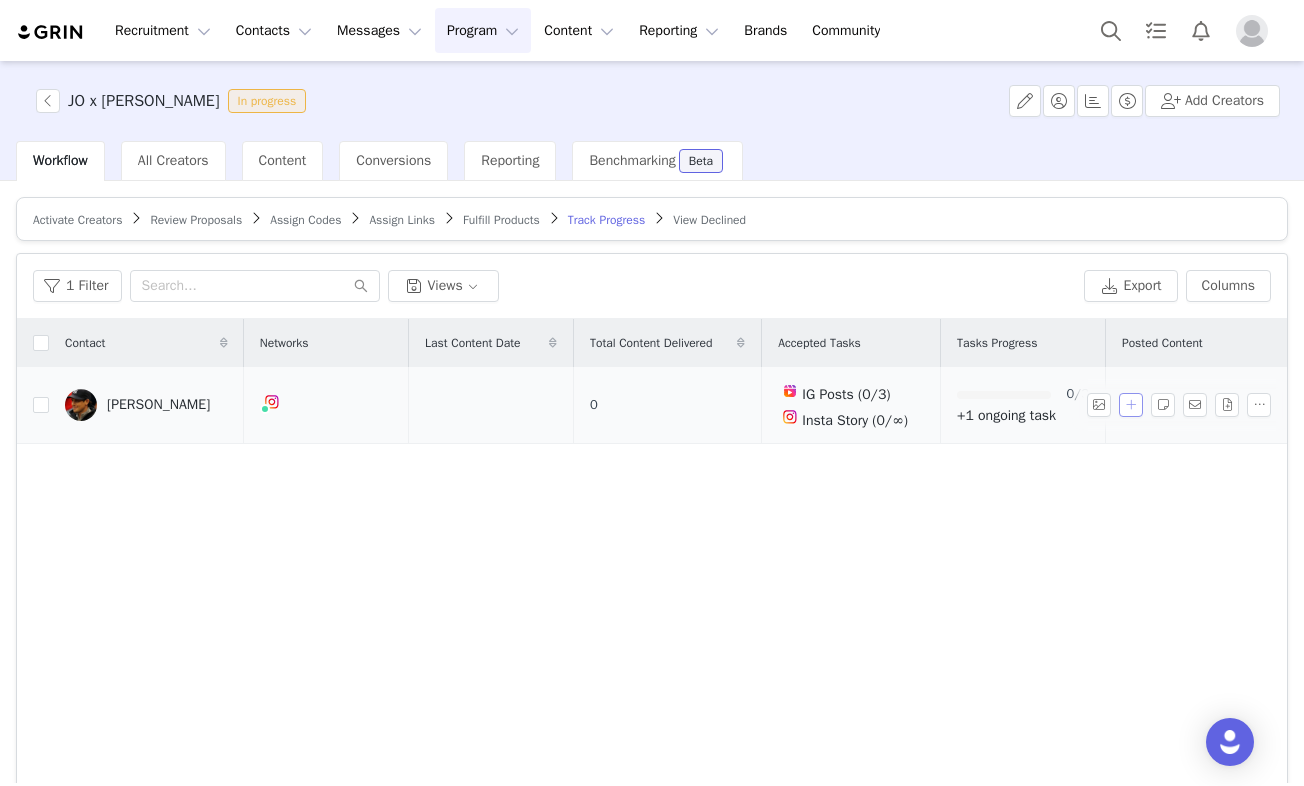 click at bounding box center (1131, 405) 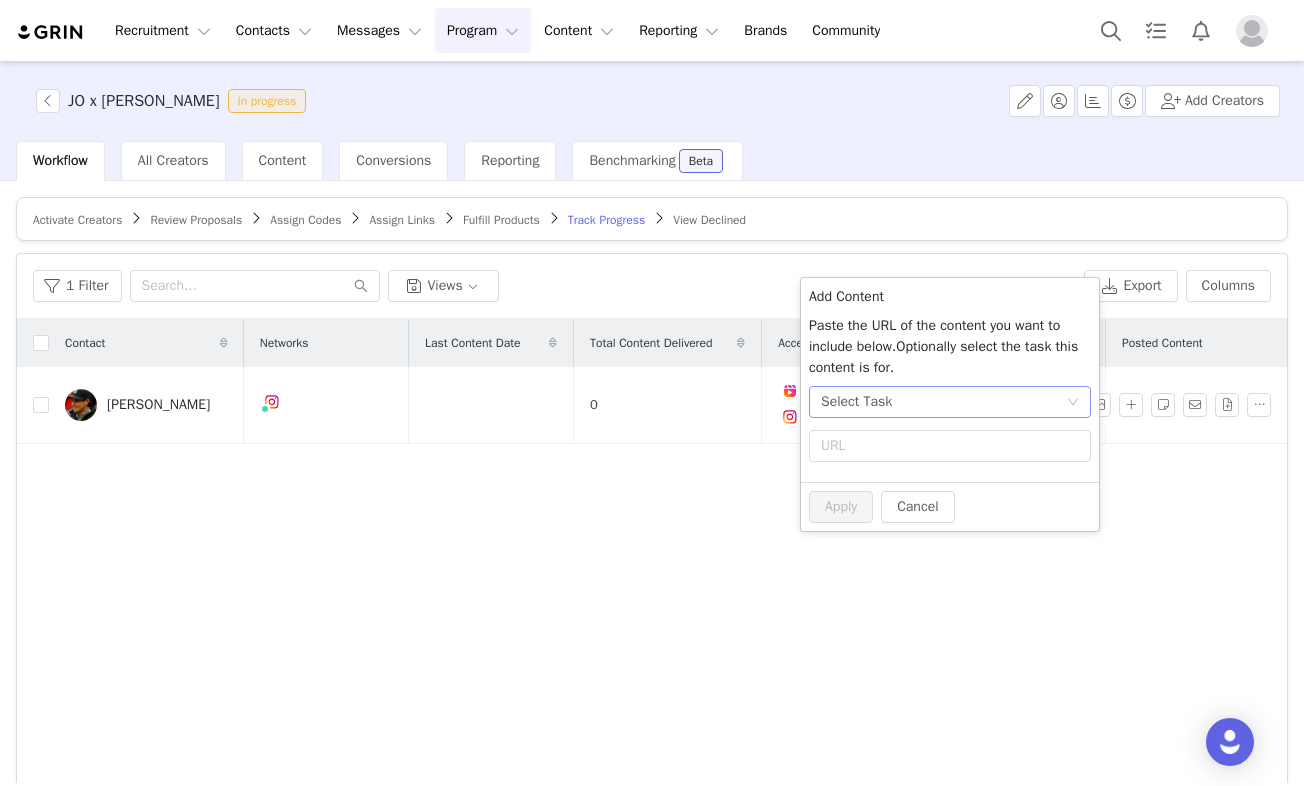 click on "Select Task" at bounding box center [943, 402] 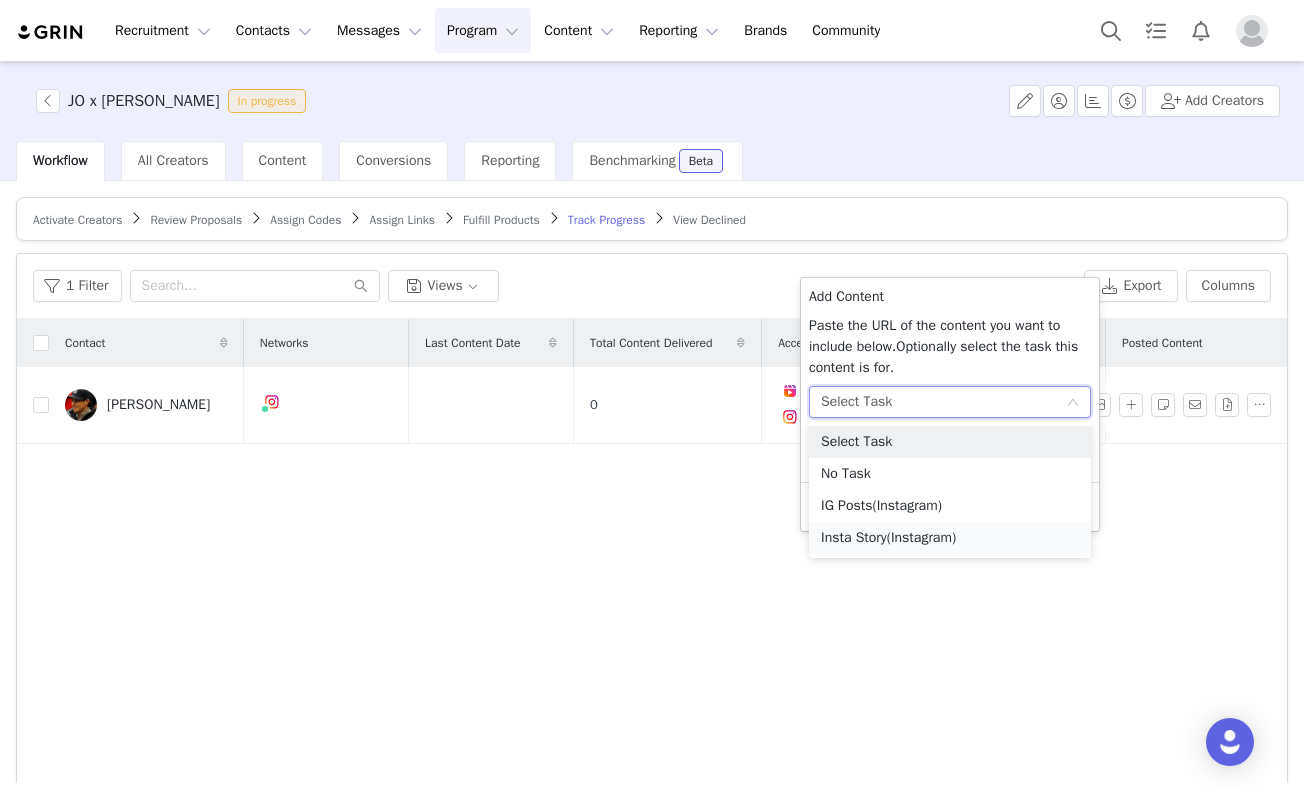 click on "Insta Story  (Instagram)" at bounding box center [950, 538] 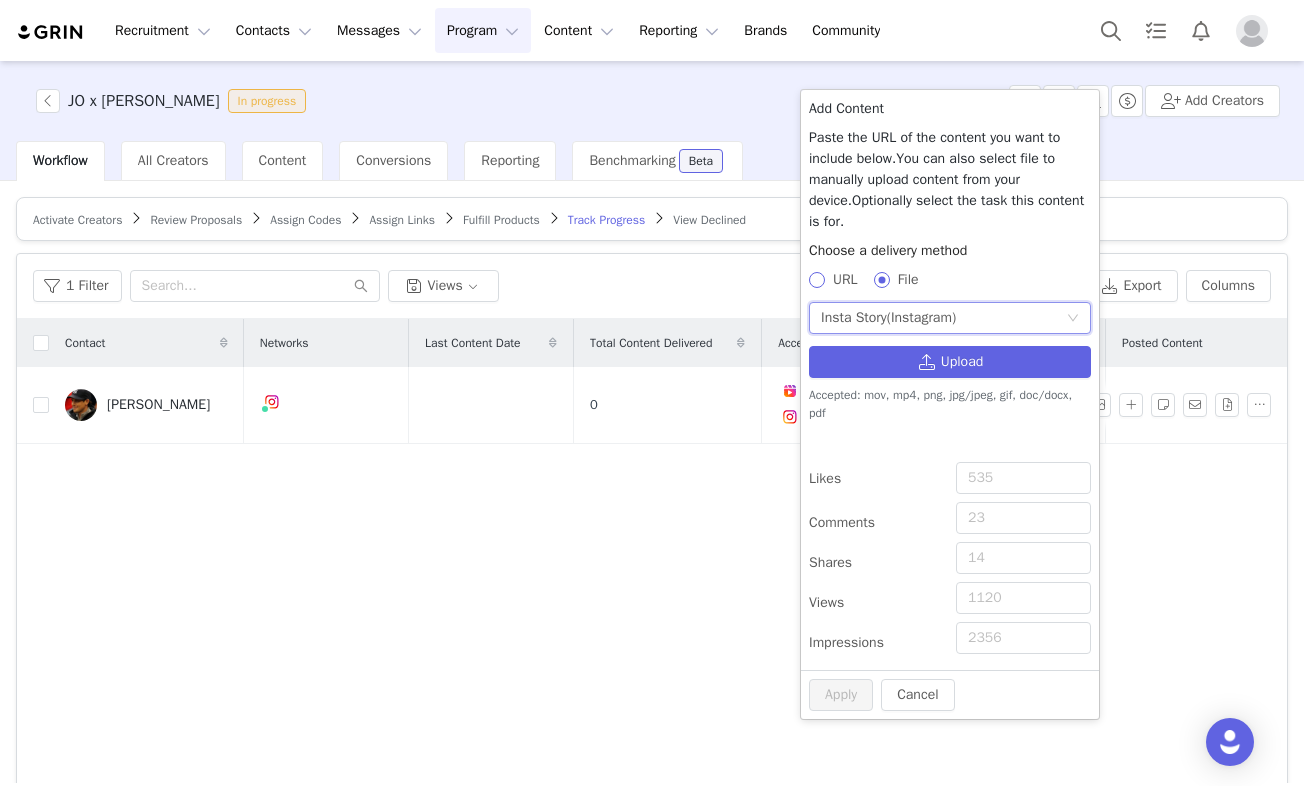 click at bounding box center [817, 280] 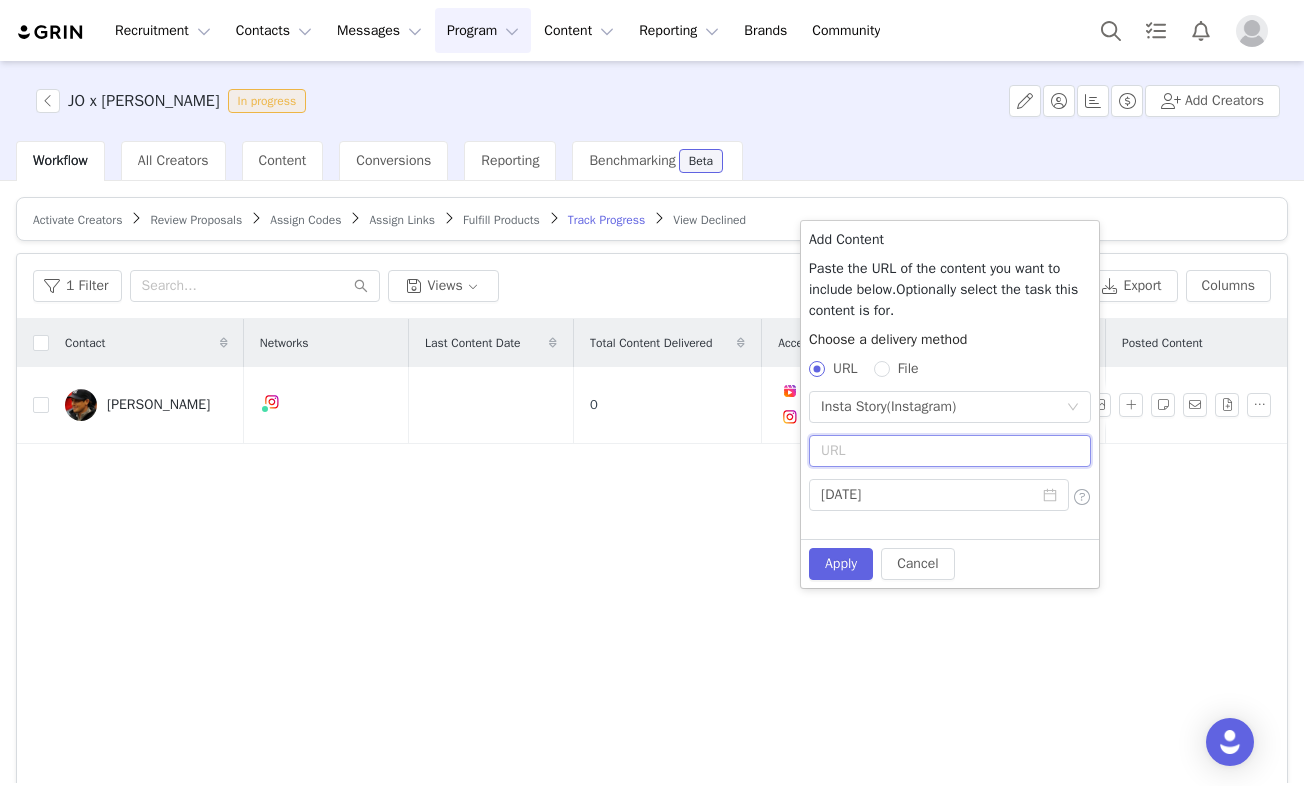 click at bounding box center (950, 451) 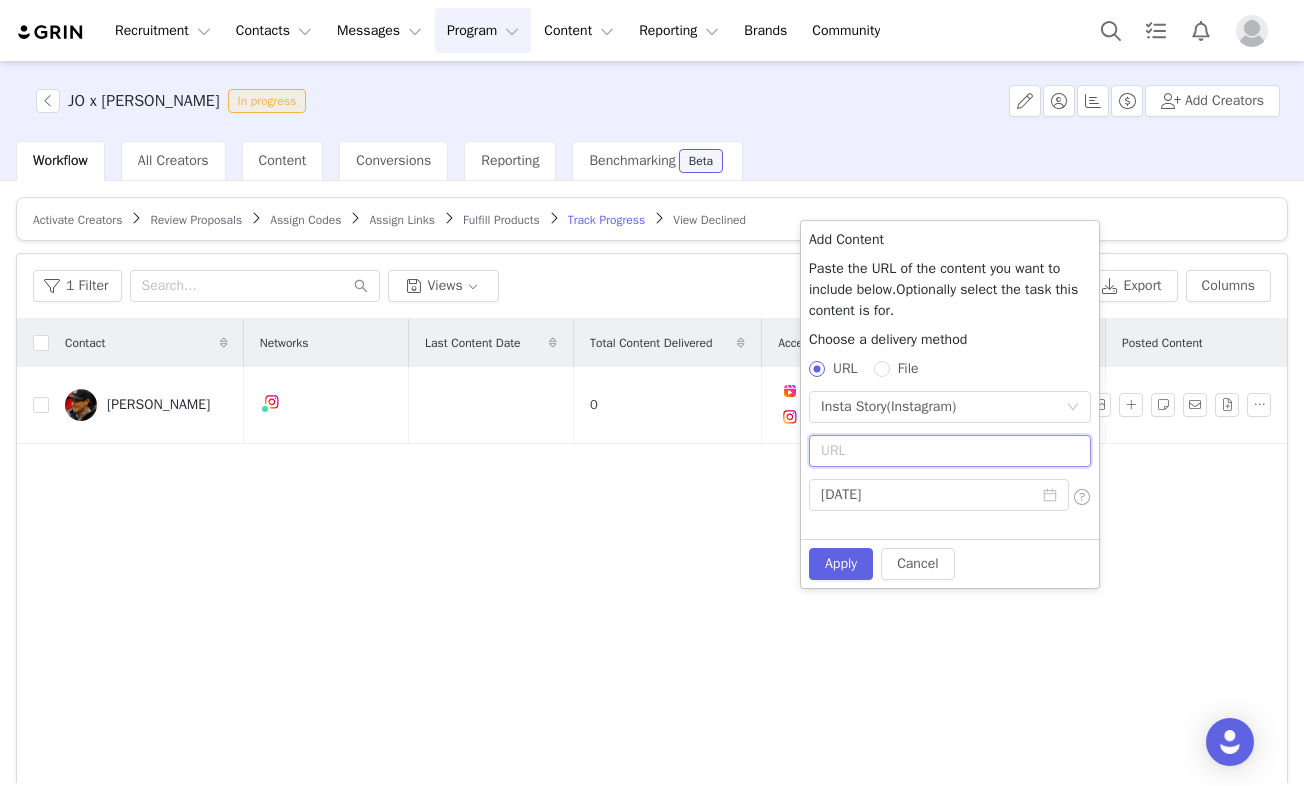 paste on "[URL][DOMAIN_NAME]" 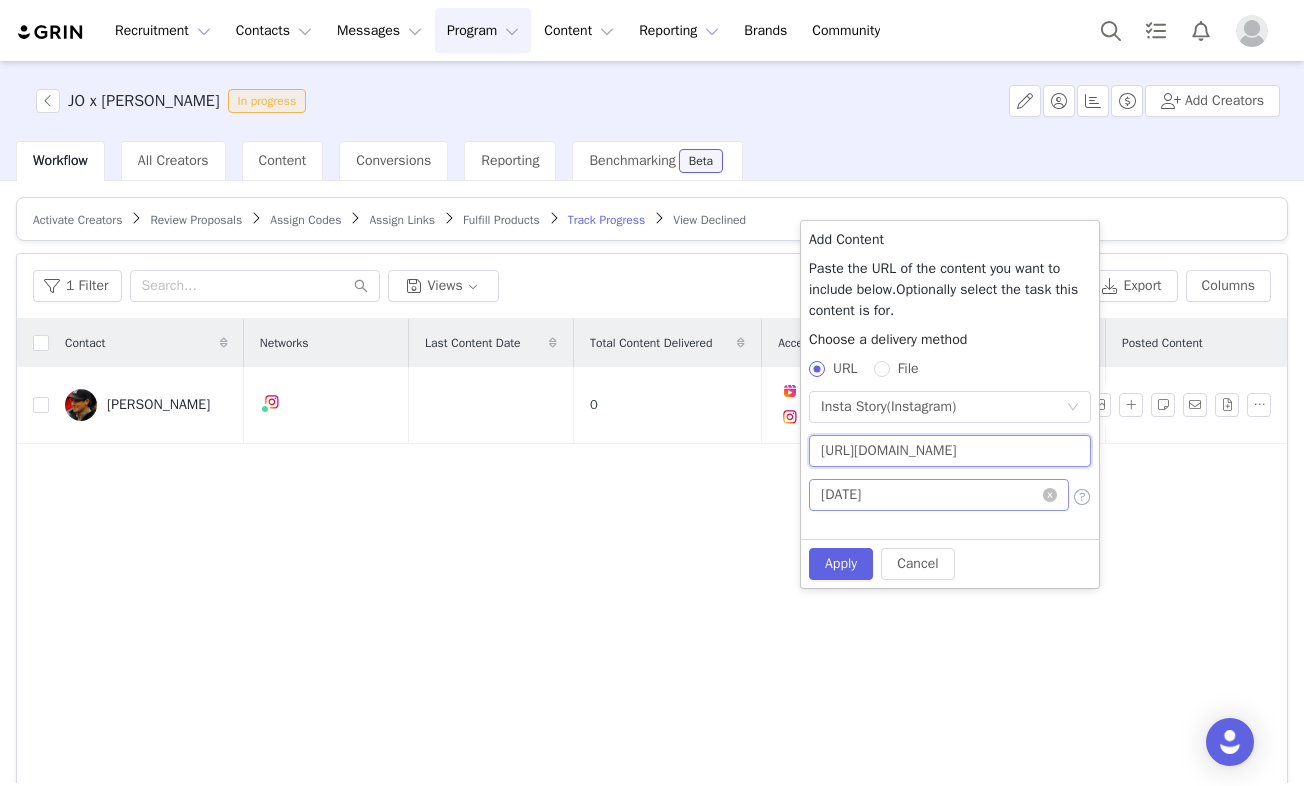 type on "[URL][DOMAIN_NAME]" 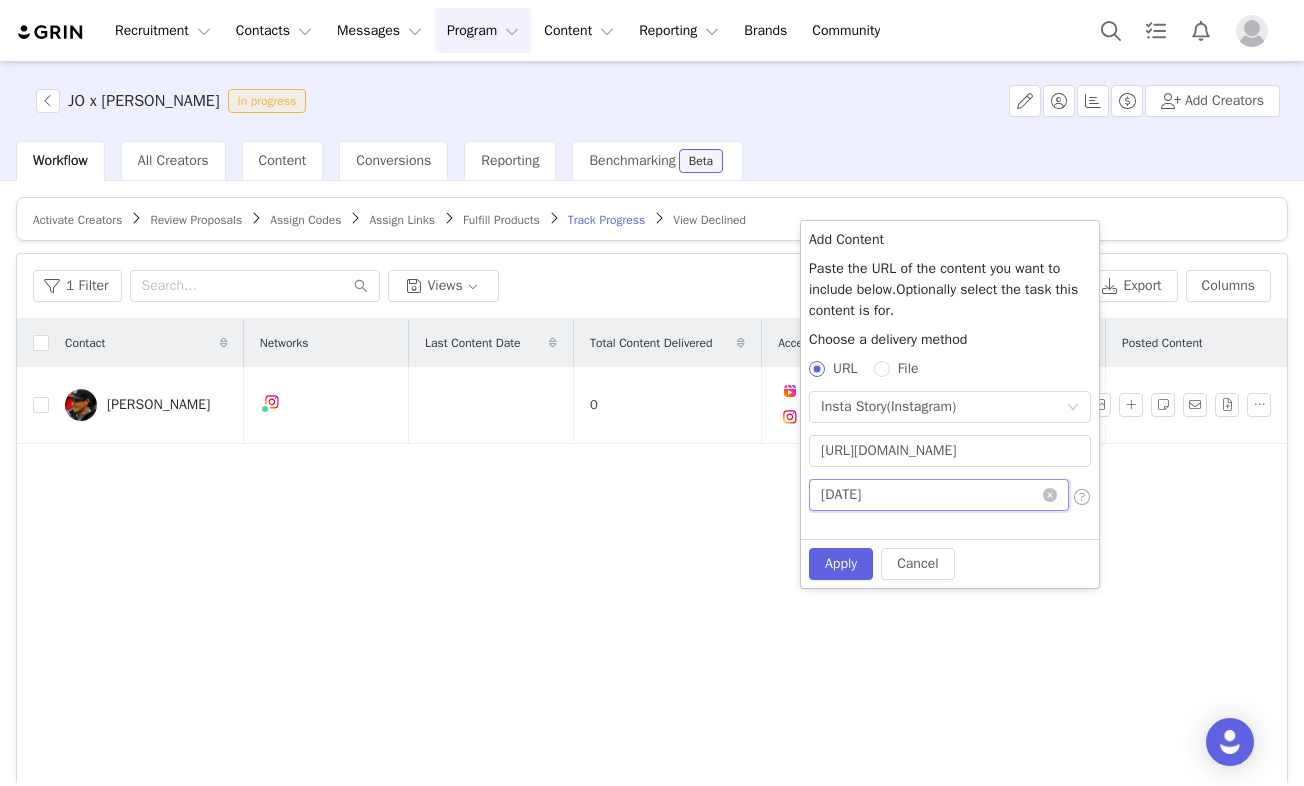 click on "[DATE]" at bounding box center (939, 495) 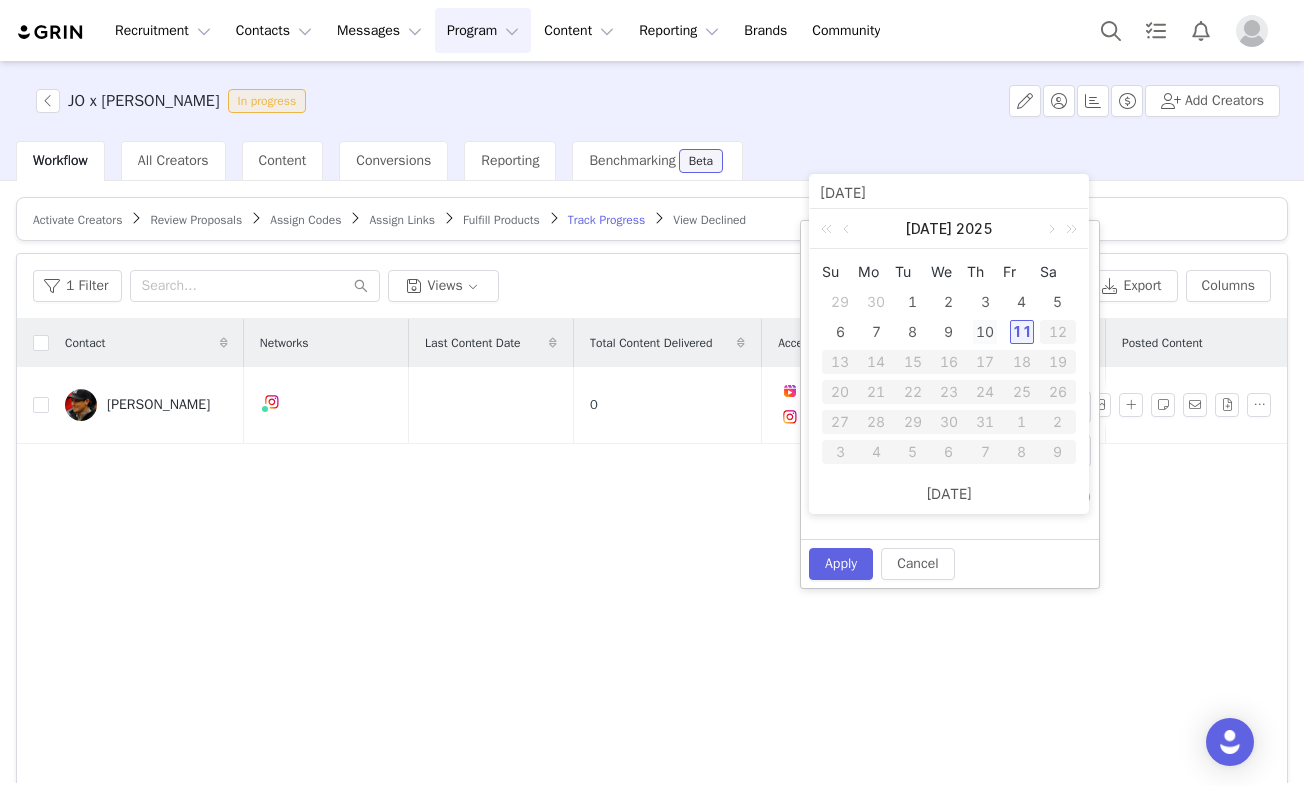 click on "10" at bounding box center [985, 332] 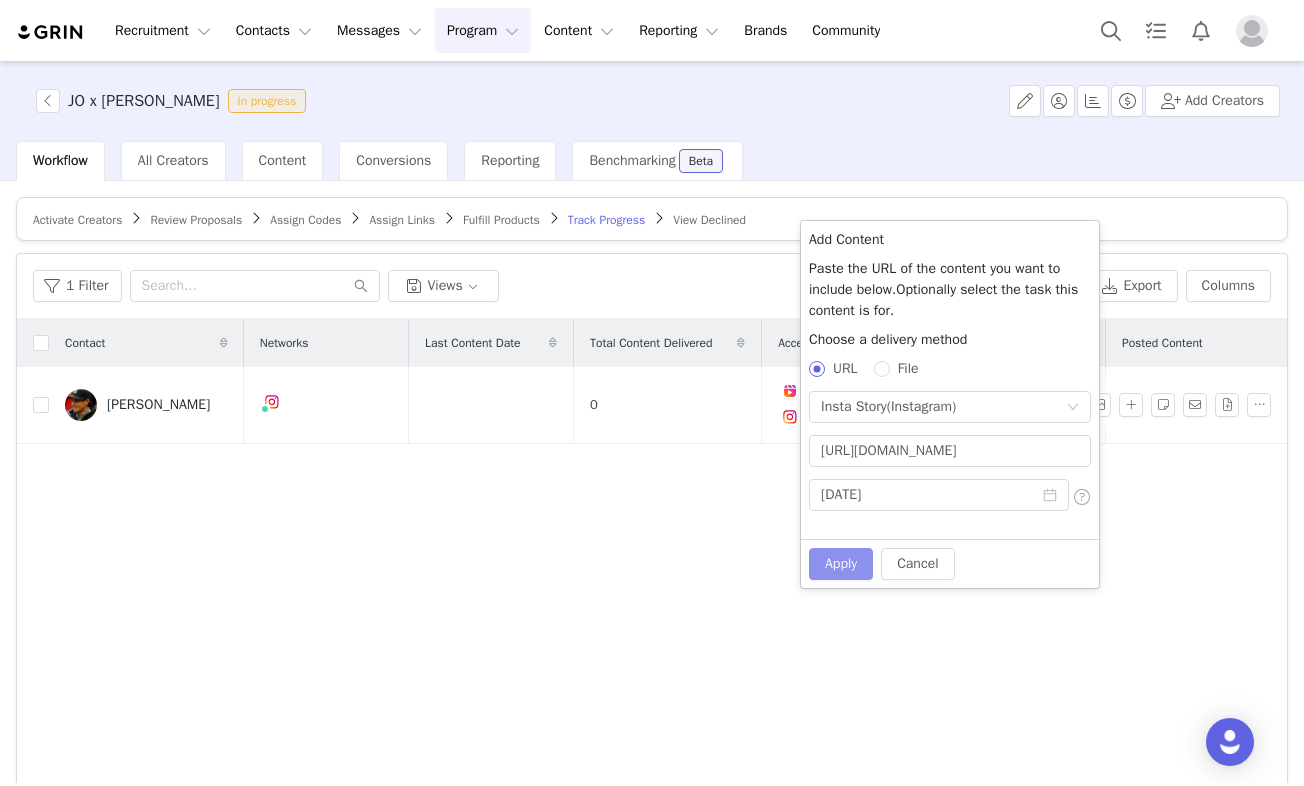 click on "Apply" at bounding box center [841, 564] 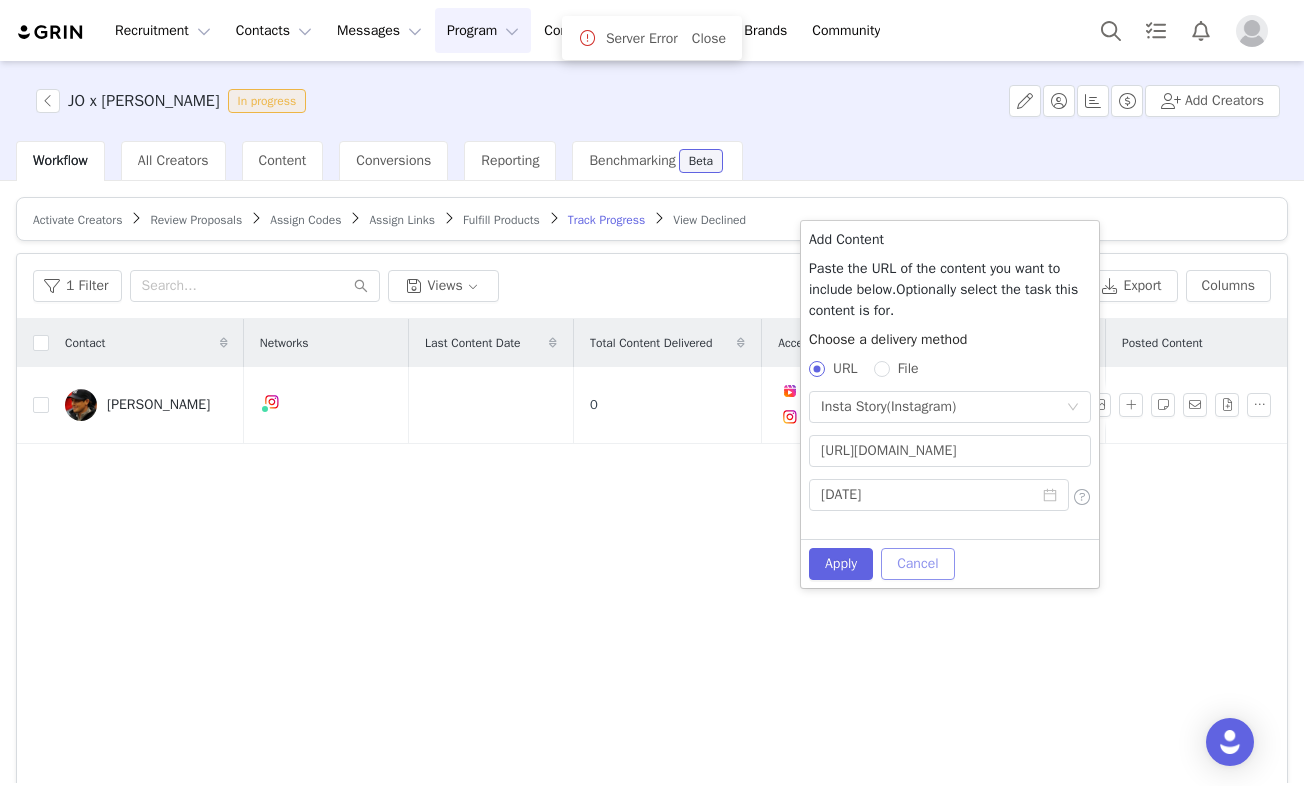 click on "Cancel" at bounding box center (917, 564) 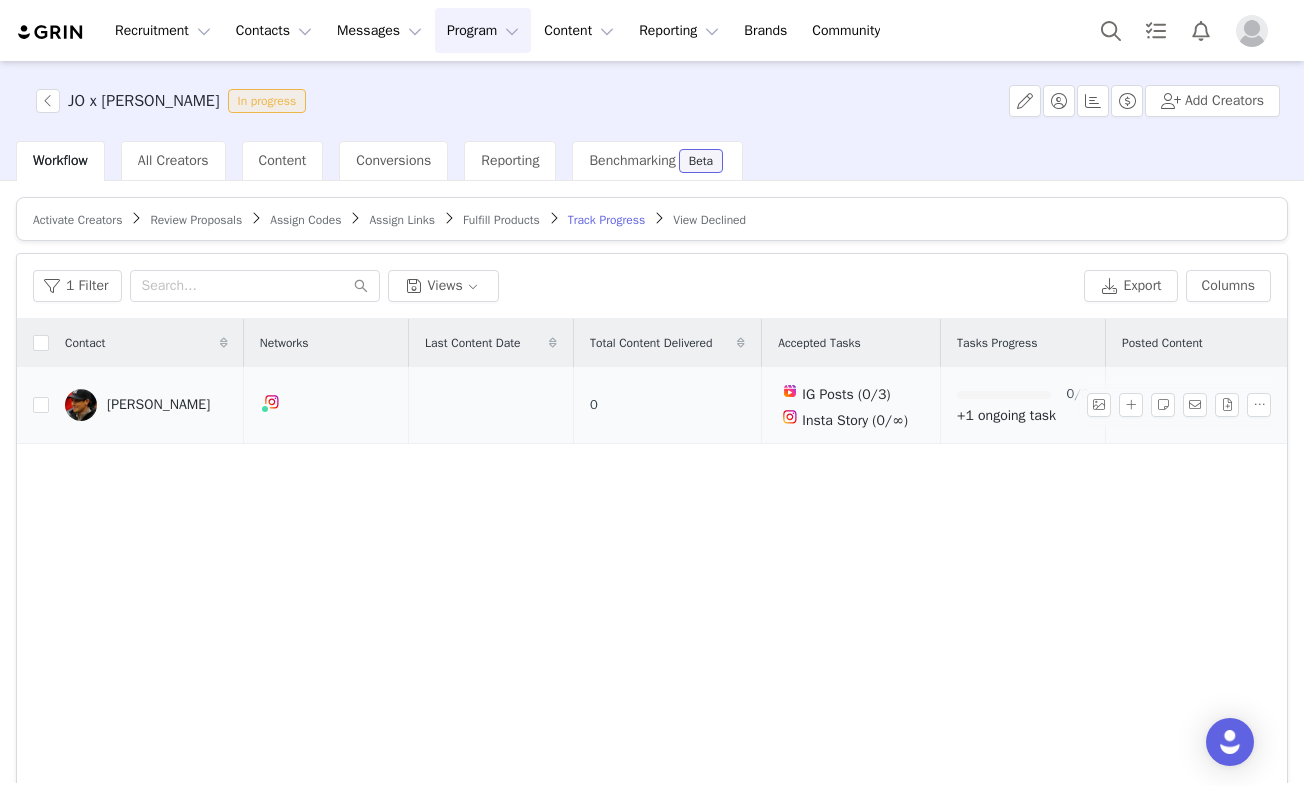 click on "[PERSON_NAME]" at bounding box center [158, 405] 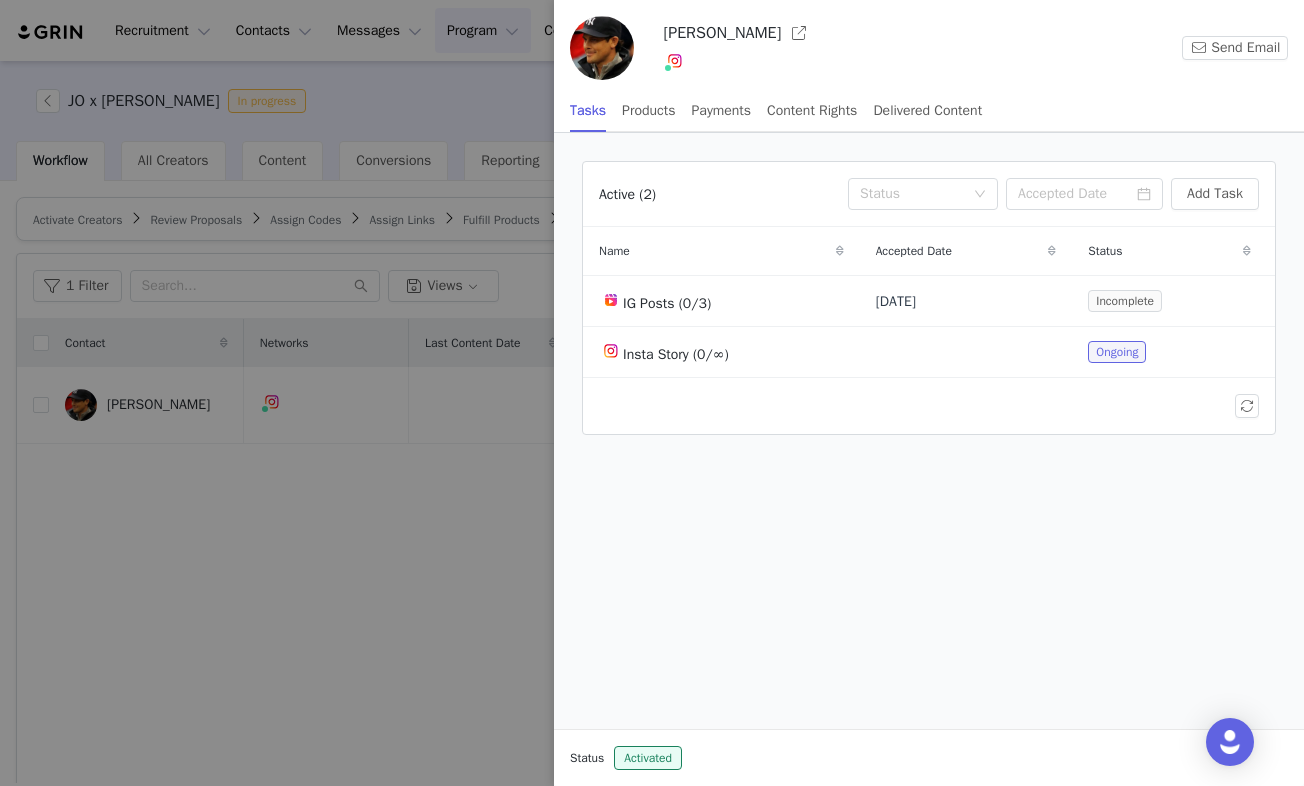 click at bounding box center (652, 393) 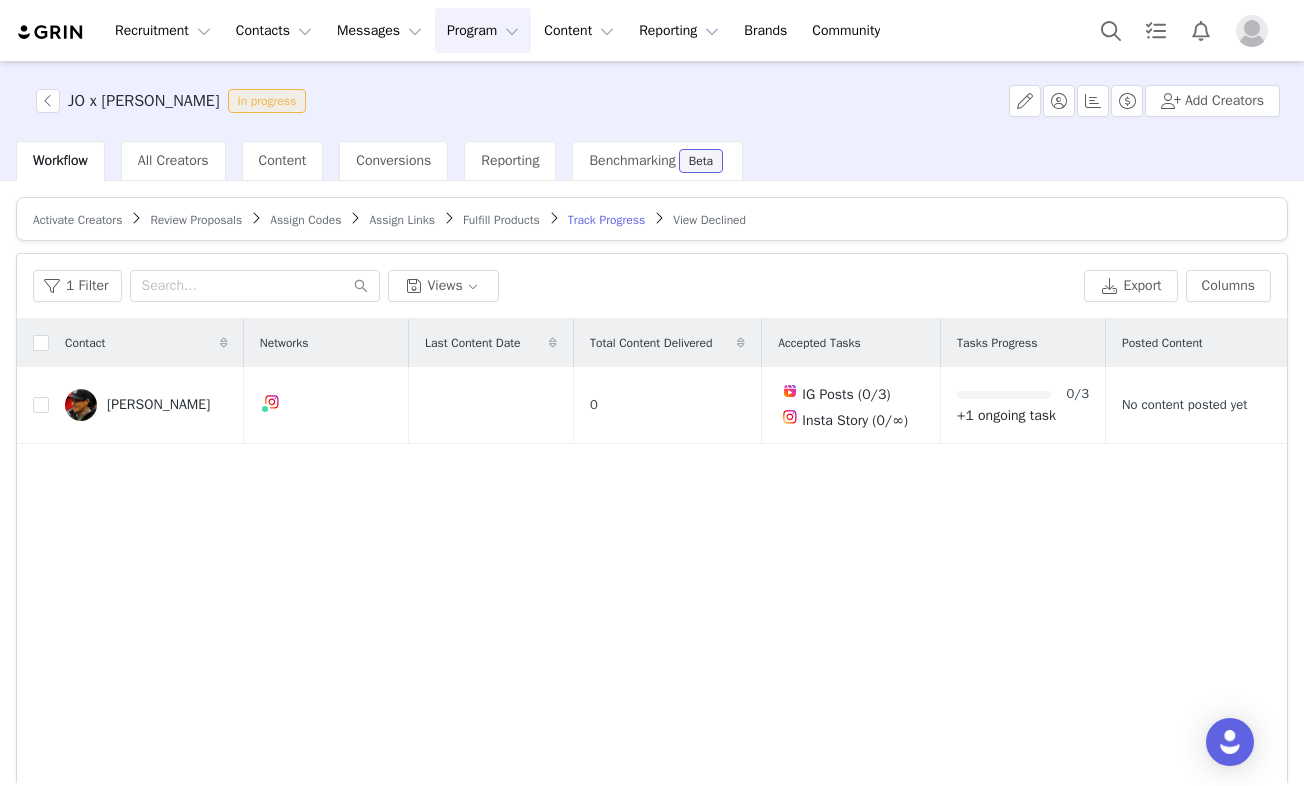 click on "Activate Creators Review Proposals Assign Codes Assign Links Fulfill Products Track Progress View Declined" at bounding box center (652, 219) 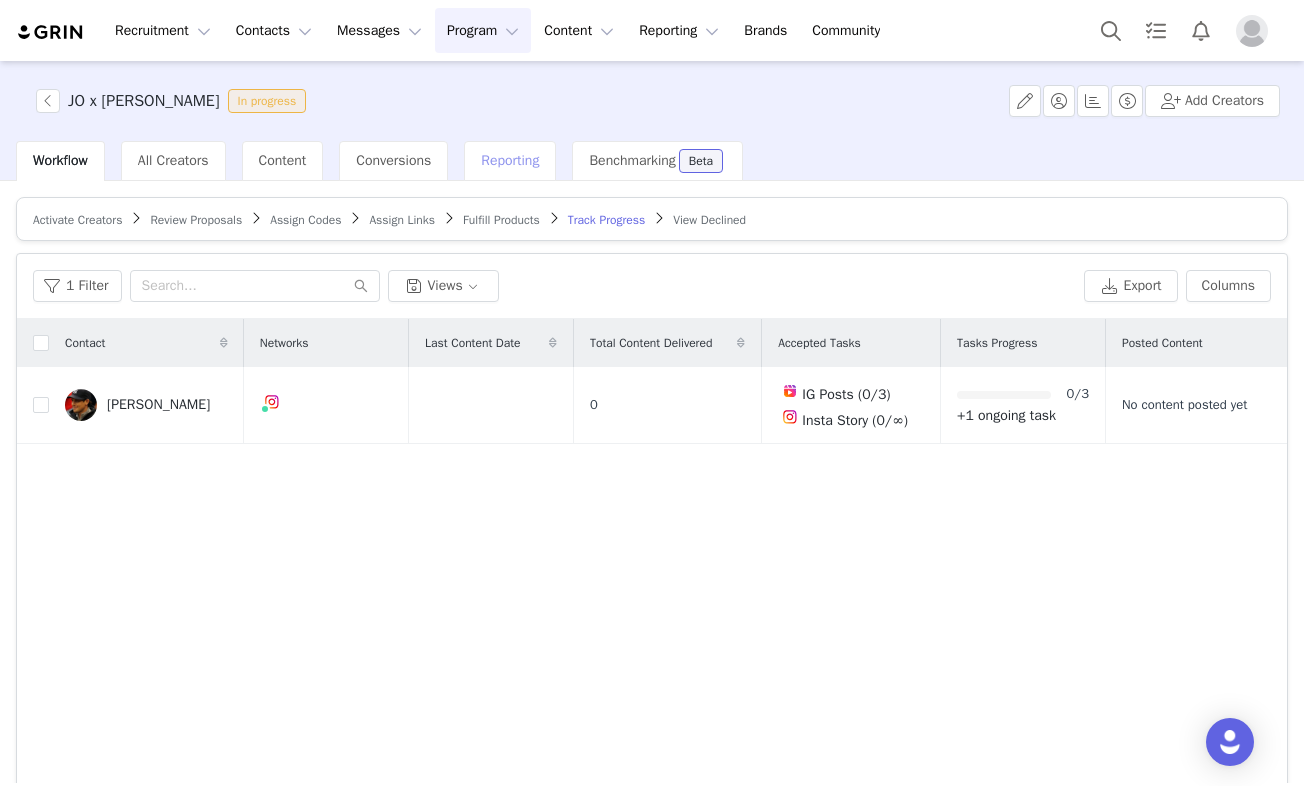 click on "Reporting" at bounding box center [510, 160] 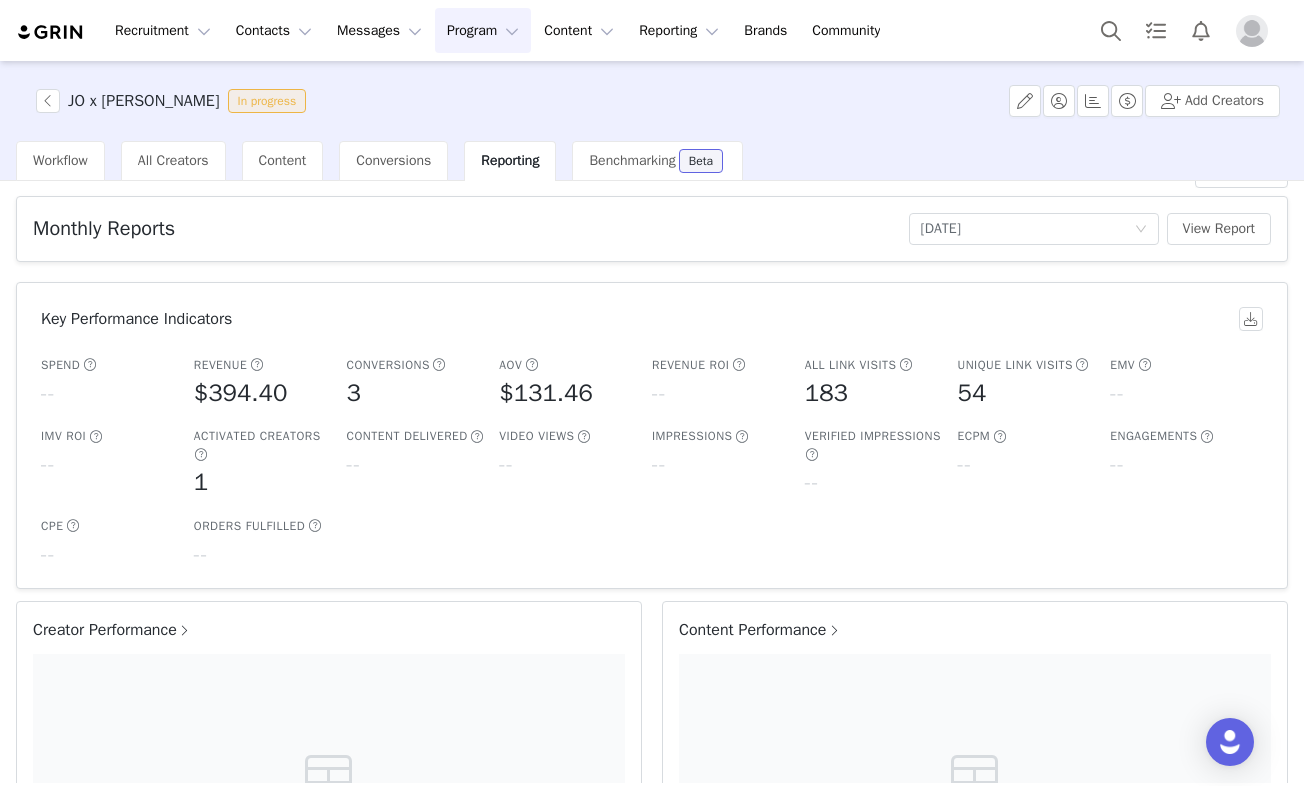 scroll, scrollTop: 42, scrollLeft: 0, axis: vertical 